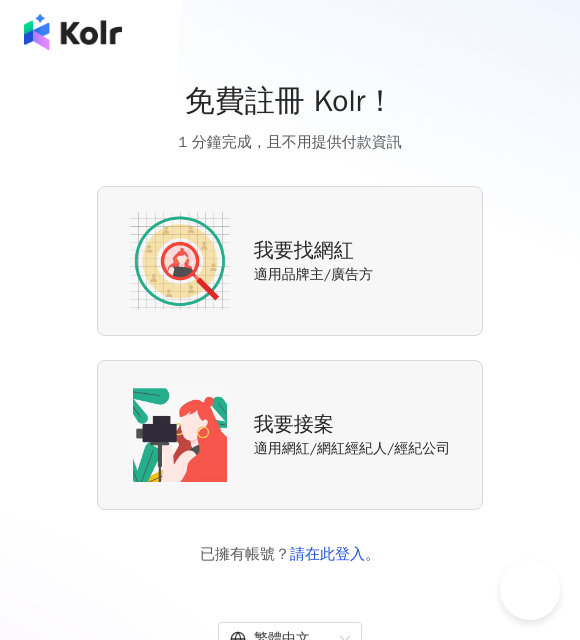 scroll, scrollTop: 101, scrollLeft: 0, axis: vertical 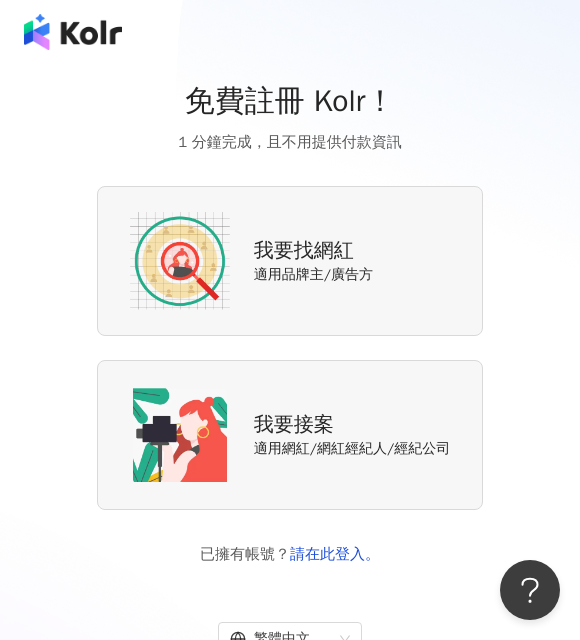 click on "免費註冊 Kolr！" at bounding box center [290, 101] 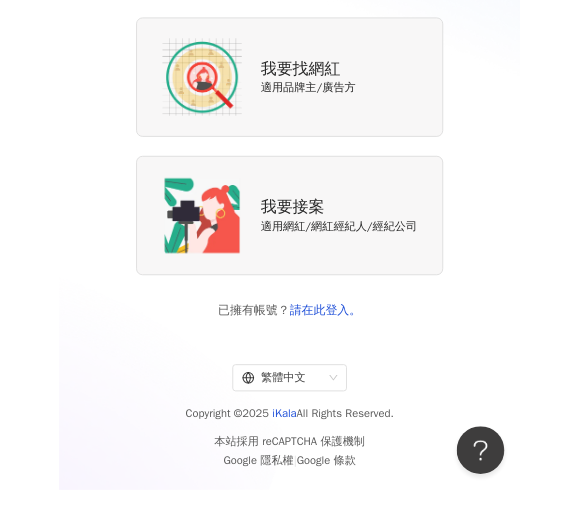 scroll, scrollTop: 0, scrollLeft: 0, axis: both 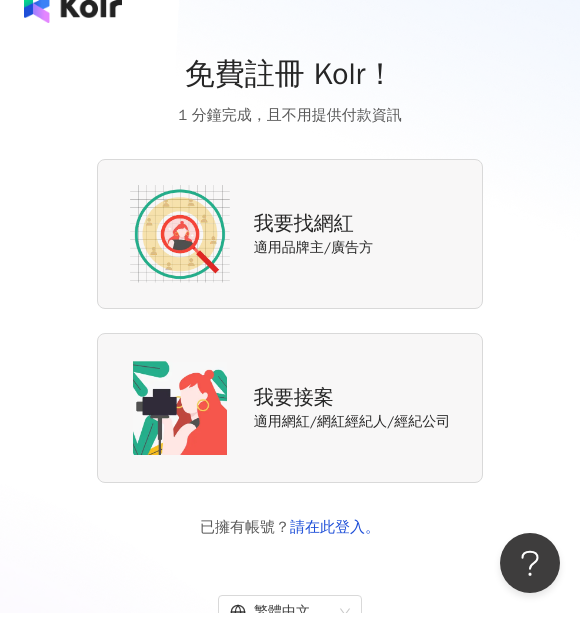 click on "1 分鐘完成，且不用提供付款資訊" at bounding box center (290, 142) 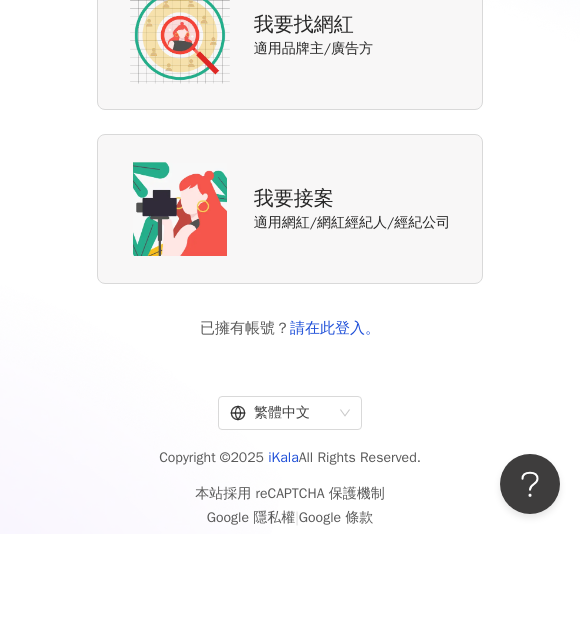 scroll, scrollTop: 131, scrollLeft: 0, axis: vertical 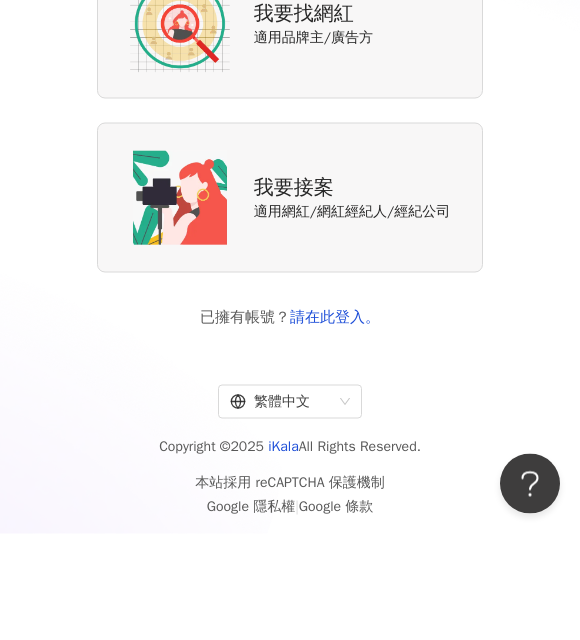 click on "繁體中文" at bounding box center [281, 508] 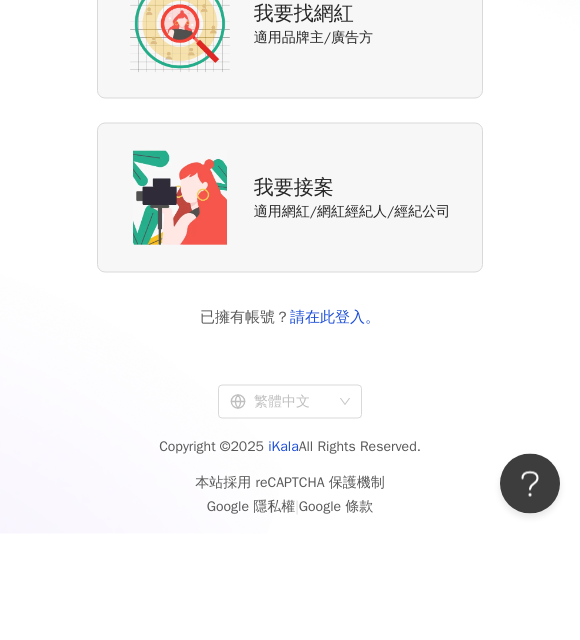 scroll, scrollTop: 132, scrollLeft: 0, axis: vertical 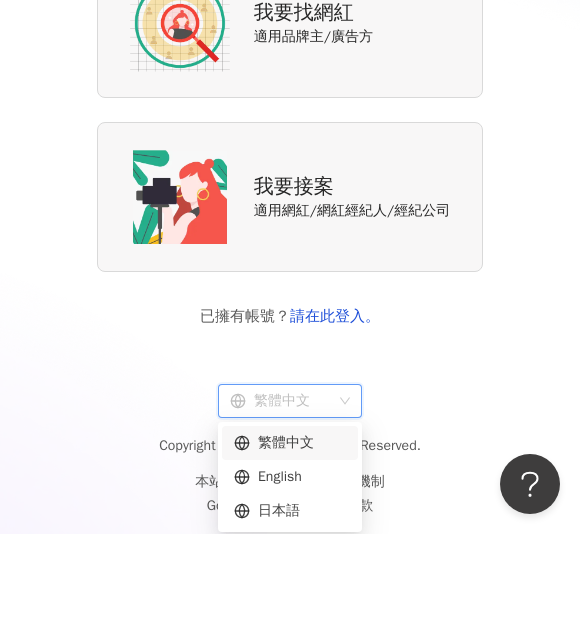 click on "繁體中文" at bounding box center [290, 549] 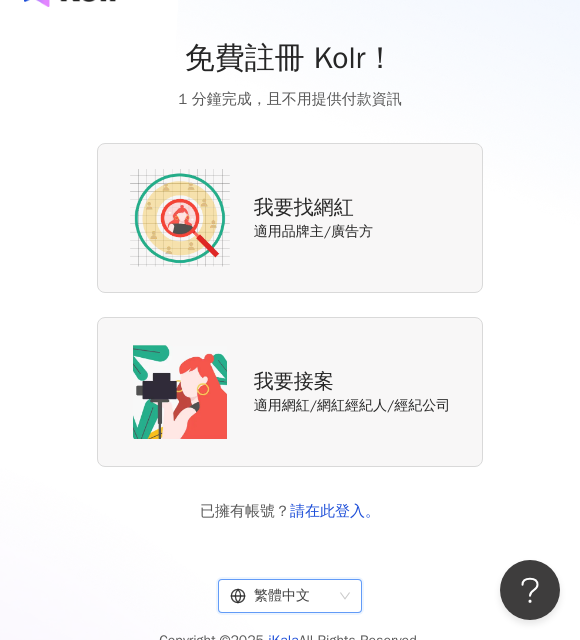 scroll, scrollTop: 42, scrollLeft: 0, axis: vertical 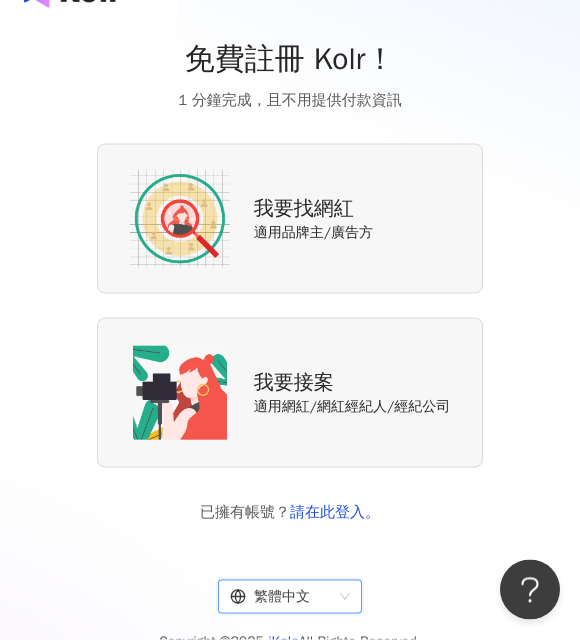 click on "適用網紅/網紅經紀人/經紀公司" at bounding box center [352, 407] 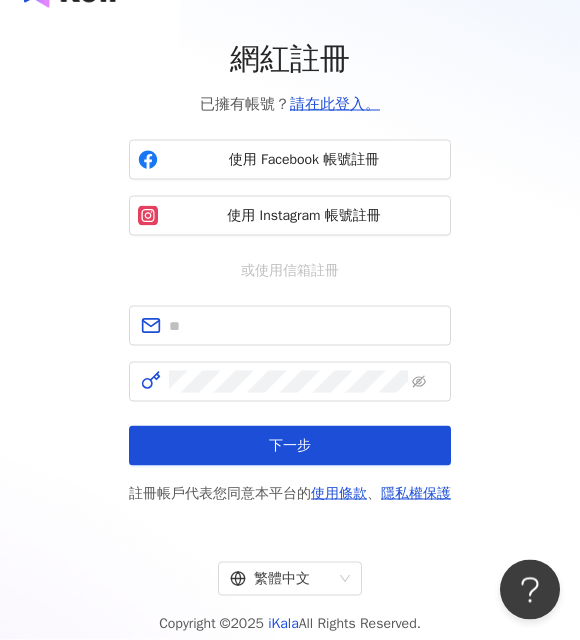 scroll, scrollTop: 0, scrollLeft: 0, axis: both 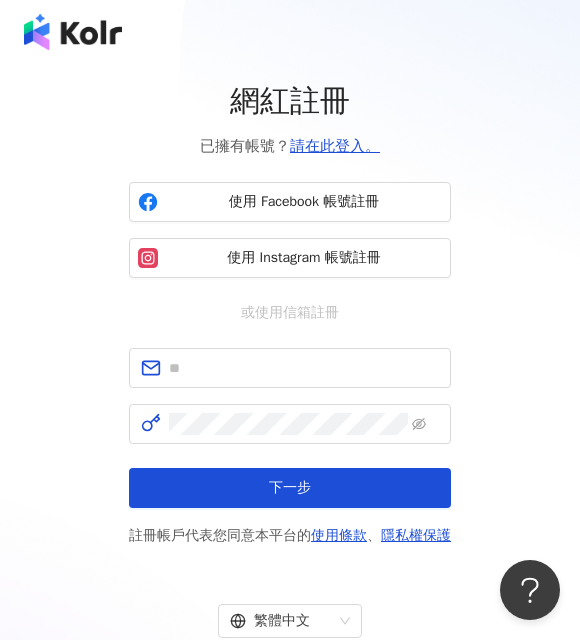 click on "使用 Instagram 帳號註冊" at bounding box center (304, 258) 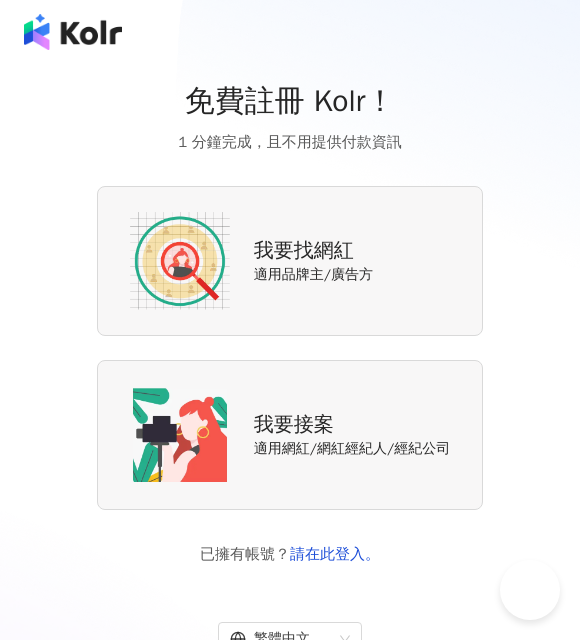 scroll, scrollTop: 0, scrollLeft: 0, axis: both 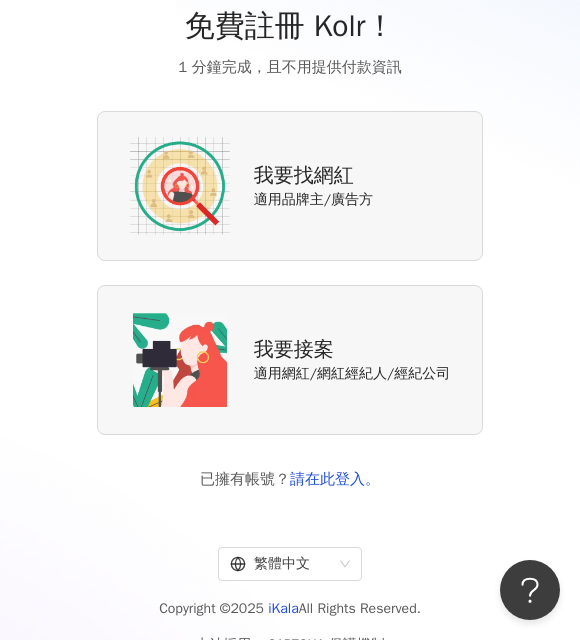 click on "我要找網紅 適用品牌主/廣告方" at bounding box center [290, 186] 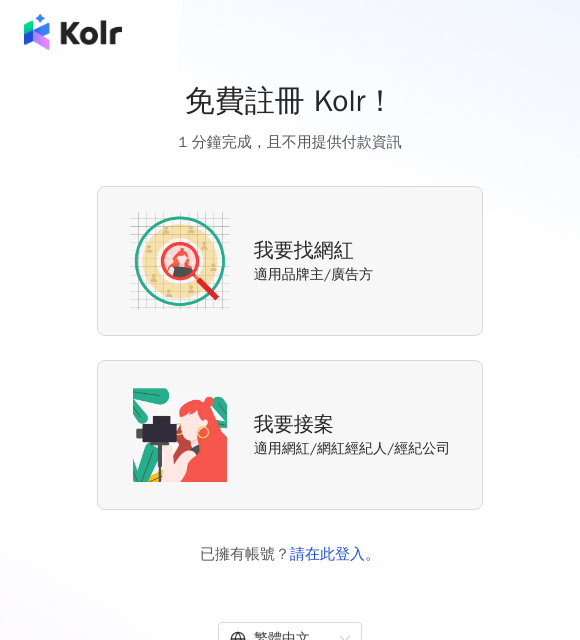 scroll, scrollTop: 0, scrollLeft: 0, axis: both 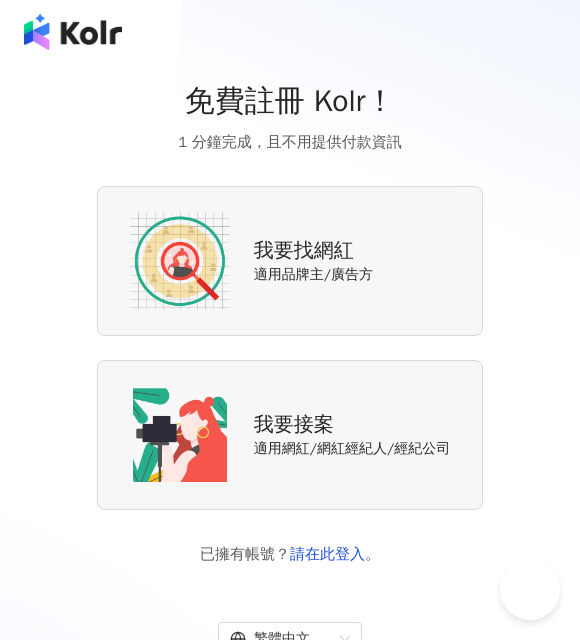 click on "我要找網紅 適用品牌主/廣告方" at bounding box center (290, 261) 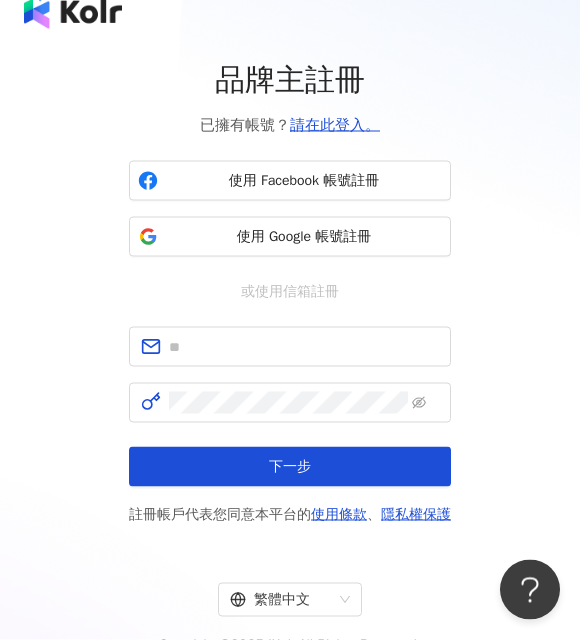scroll, scrollTop: 3, scrollLeft: 0, axis: vertical 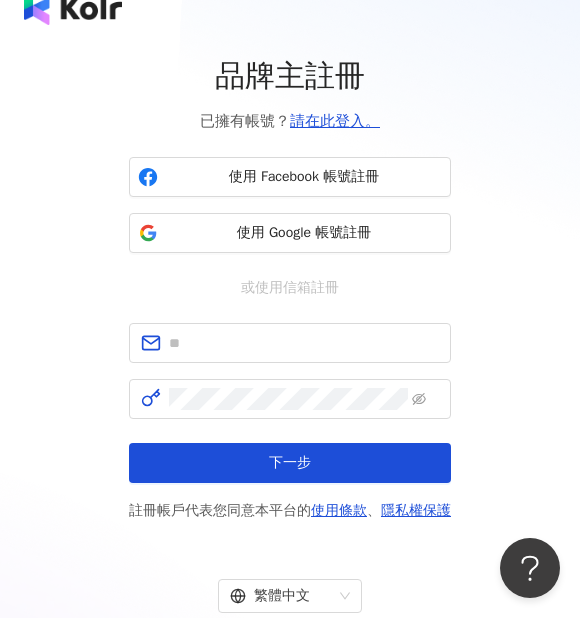 click on "使用 Facebook 帳號註冊" at bounding box center [304, 199] 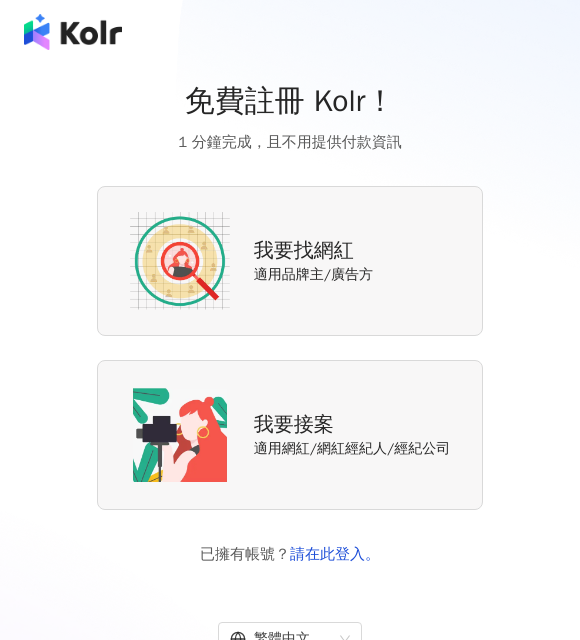 scroll, scrollTop: 0, scrollLeft: 0, axis: both 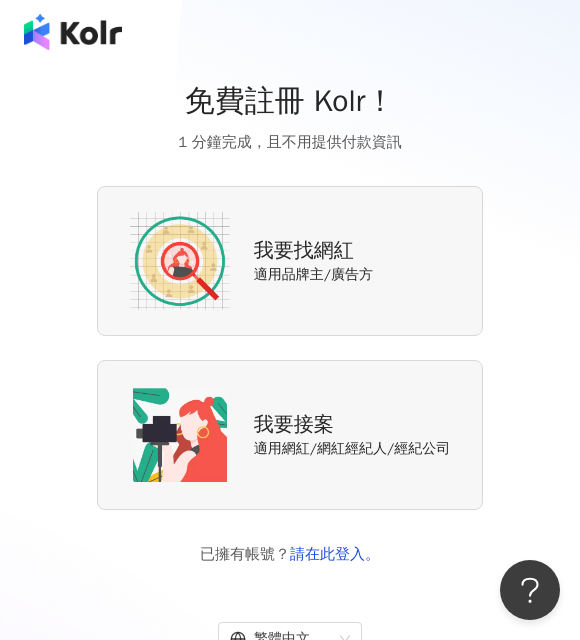 click on "我要找網紅" at bounding box center (304, 251) 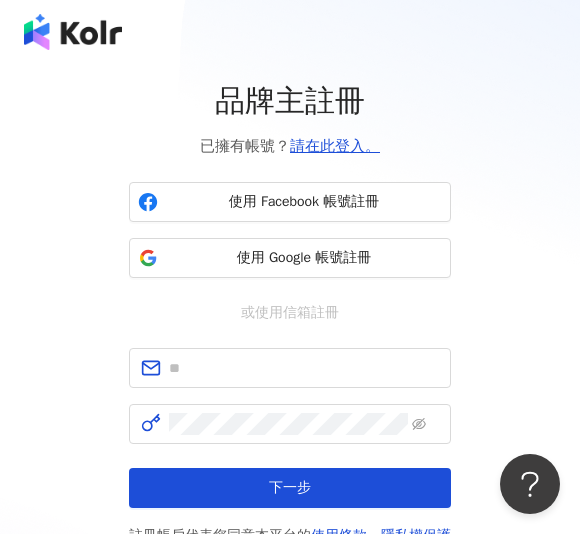 click on "使用 Facebook 帳號註冊" at bounding box center (304, 202) 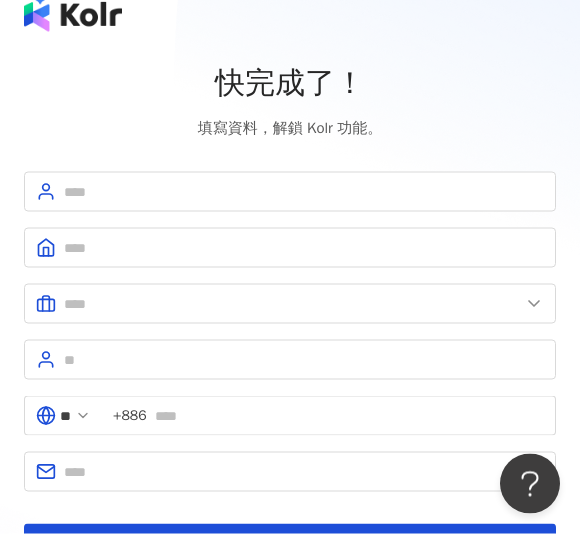 scroll, scrollTop: 5, scrollLeft: 0, axis: vertical 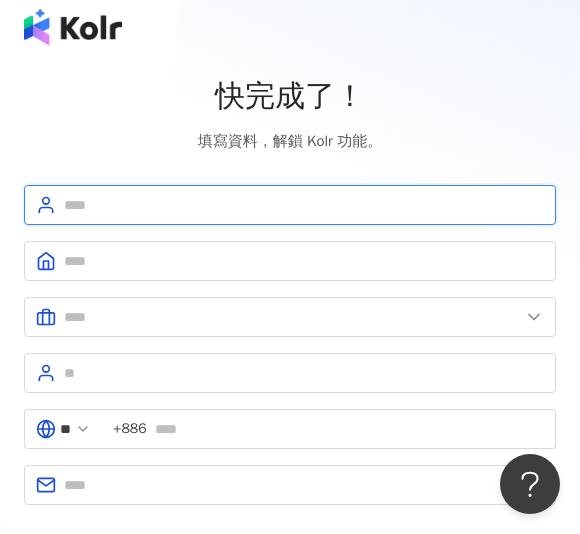 click at bounding box center [304, 205] 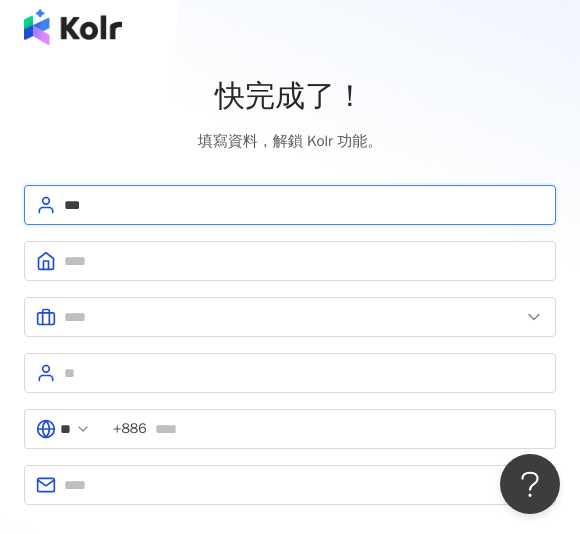 type on "***" 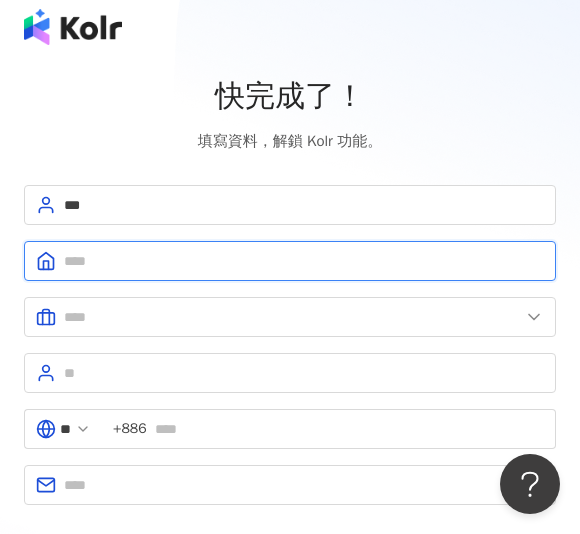 click at bounding box center [304, 261] 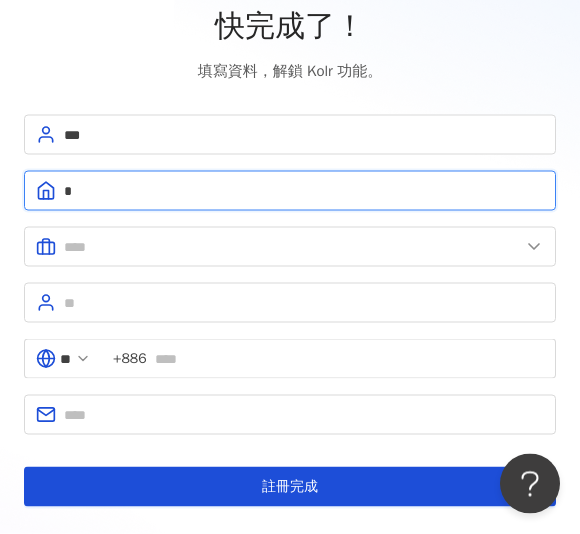 scroll, scrollTop: 76, scrollLeft: 0, axis: vertical 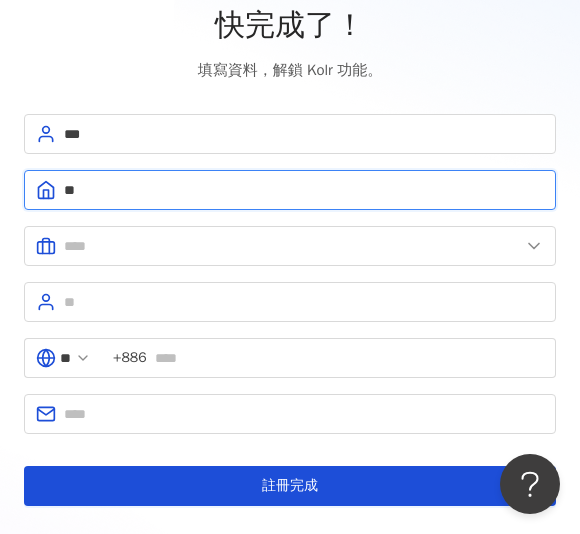 type on "**" 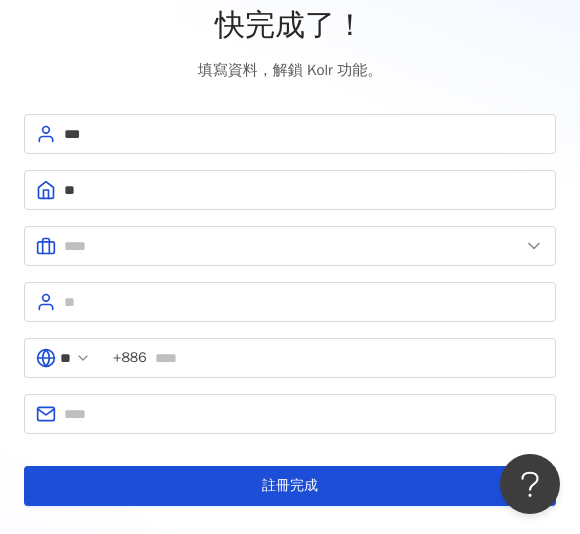 click 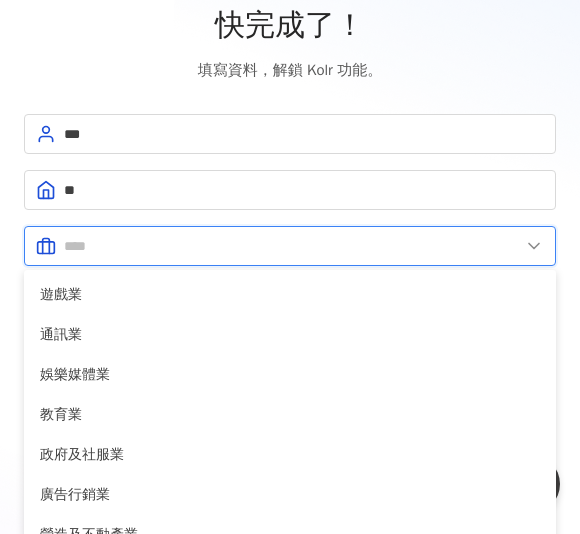 scroll, scrollTop: 318, scrollLeft: 0, axis: vertical 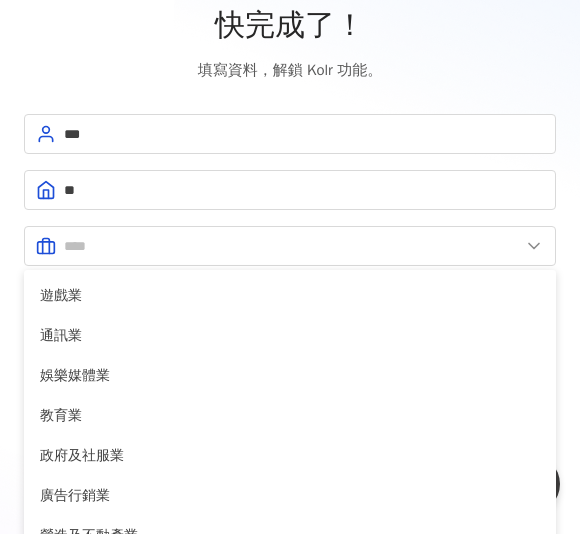 click on "教育業" at bounding box center [290, 416] 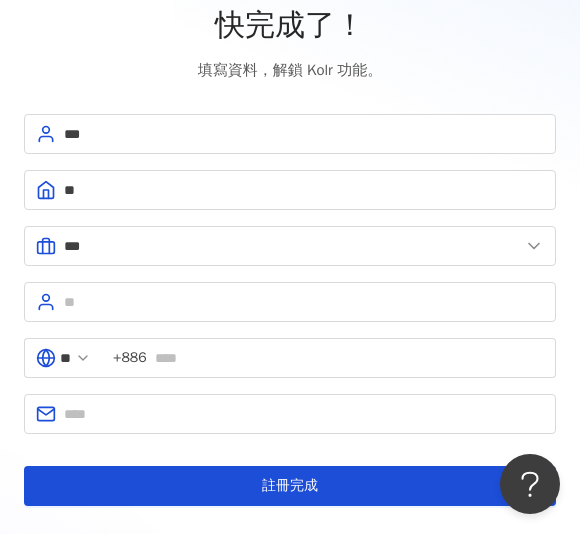 click at bounding box center [290, 302] 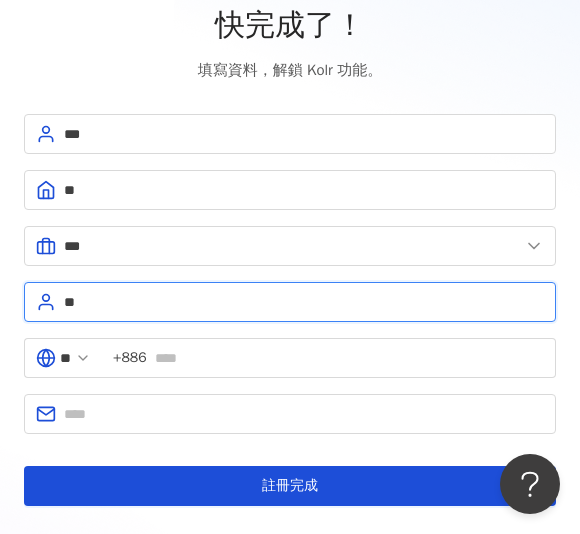 type on "**" 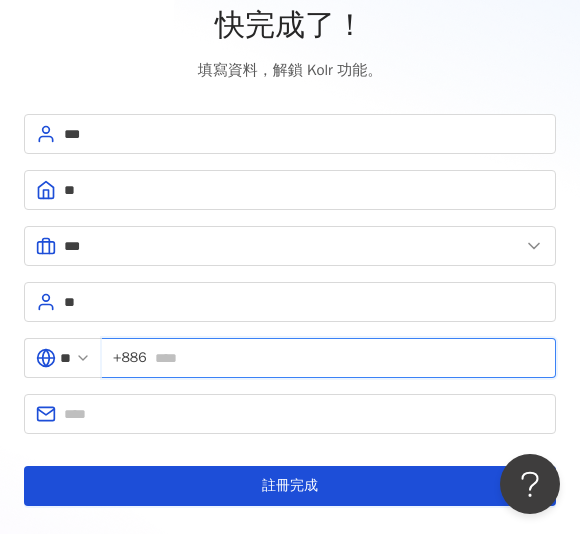 click at bounding box center [349, 358] 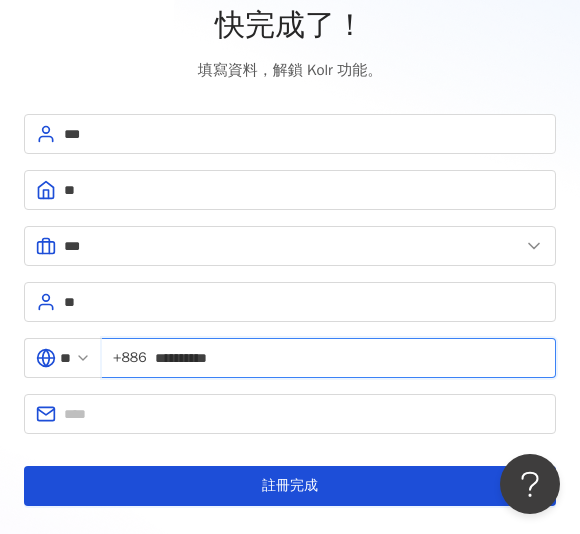 type on "**********" 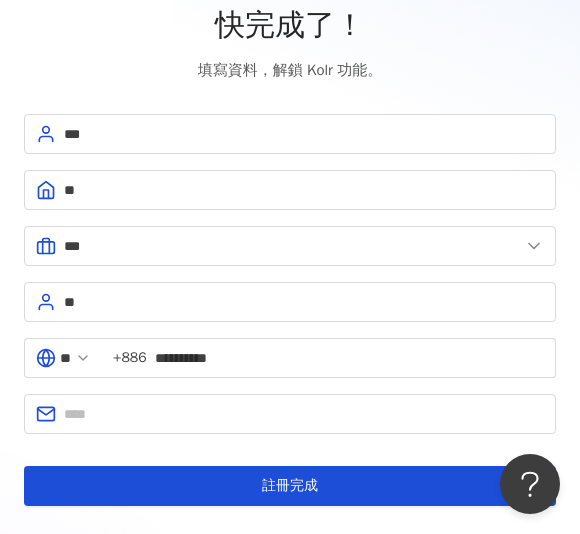 click 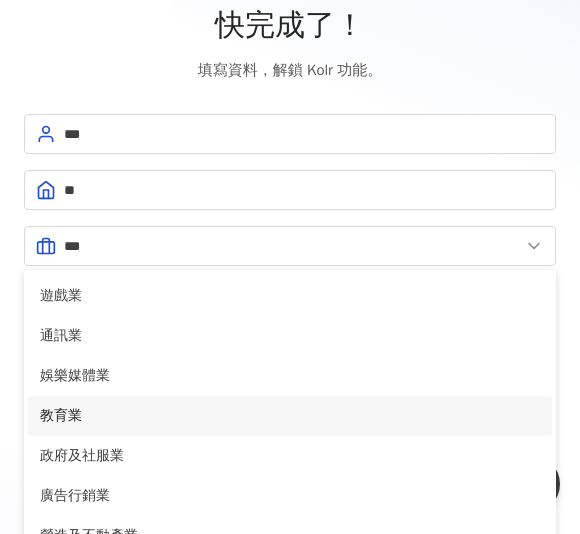 click on "教育業" at bounding box center (290, 416) 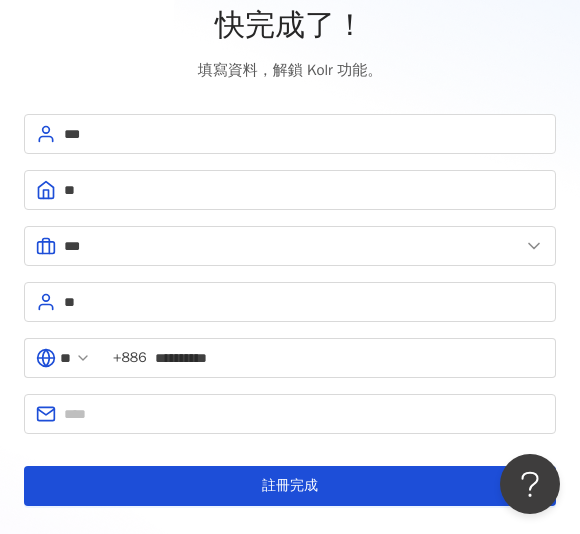 click at bounding box center [290, 414] 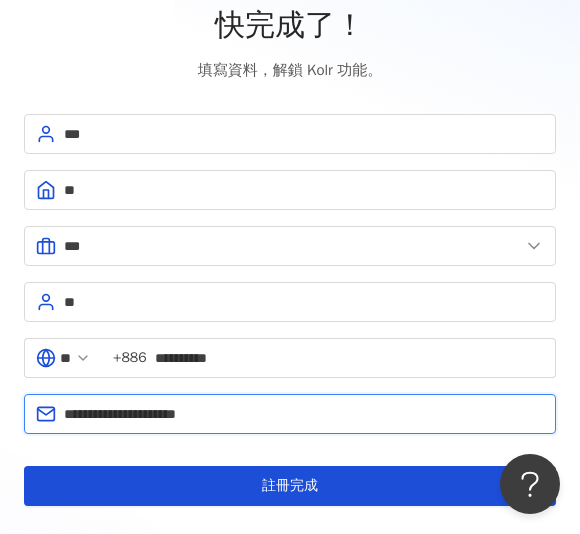 type on "**********" 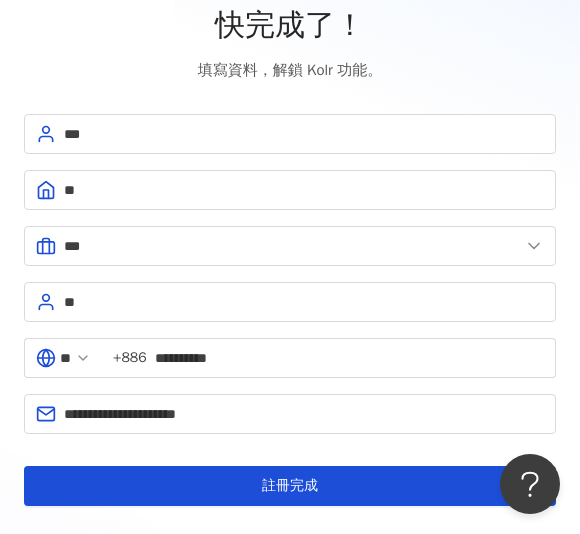 click on "註冊完成" at bounding box center [290, 486] 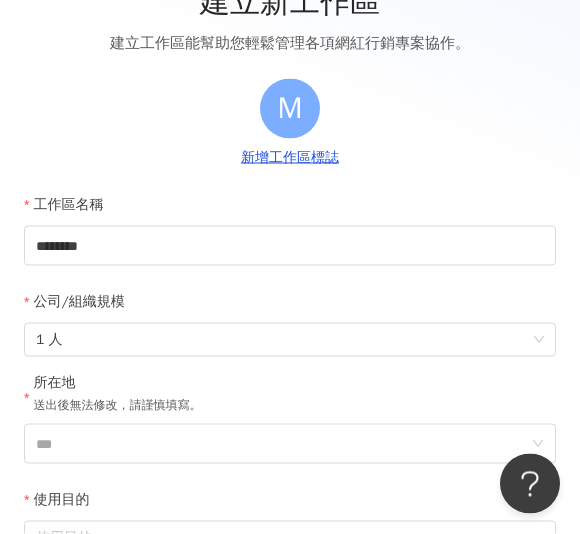 scroll, scrollTop: 100, scrollLeft: 0, axis: vertical 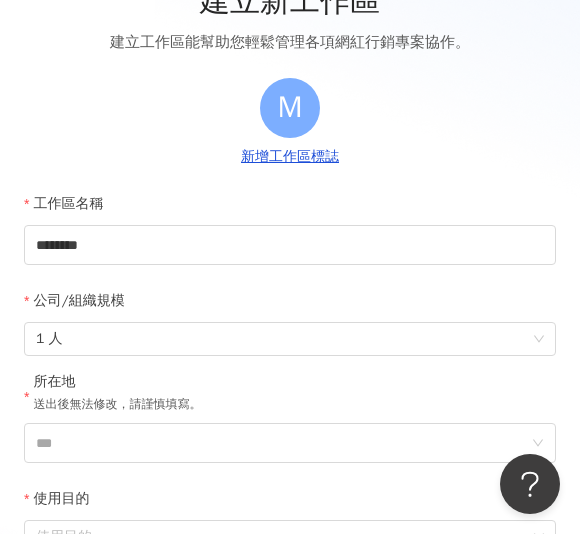 click on "1 人" at bounding box center [290, 339] 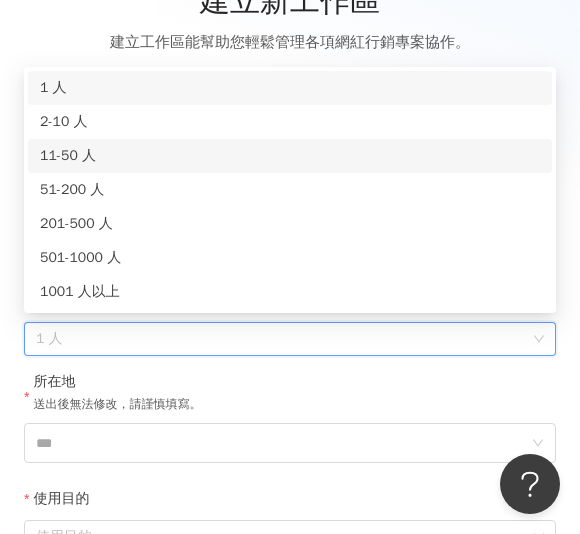 click on "11-50 人" at bounding box center (290, 156) 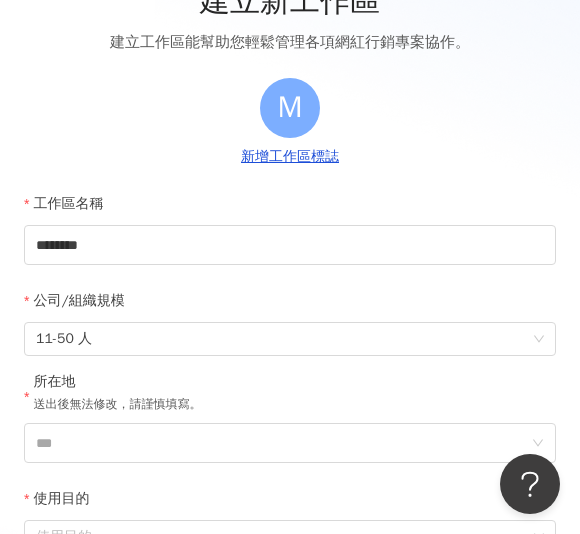 click on "11-50 人" at bounding box center (290, 339) 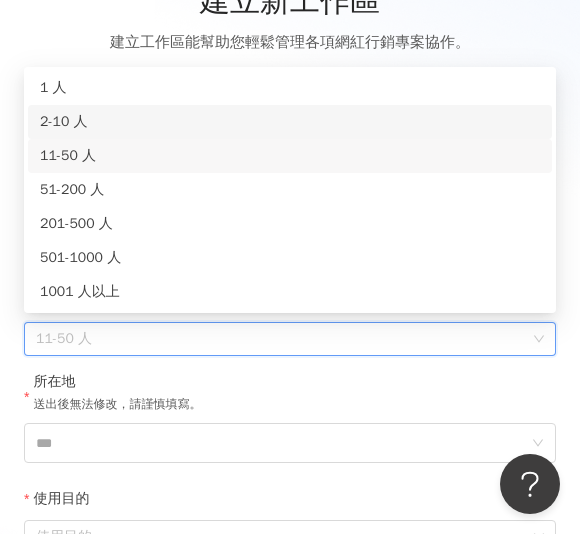 click on "2-10 人" at bounding box center [290, 122] 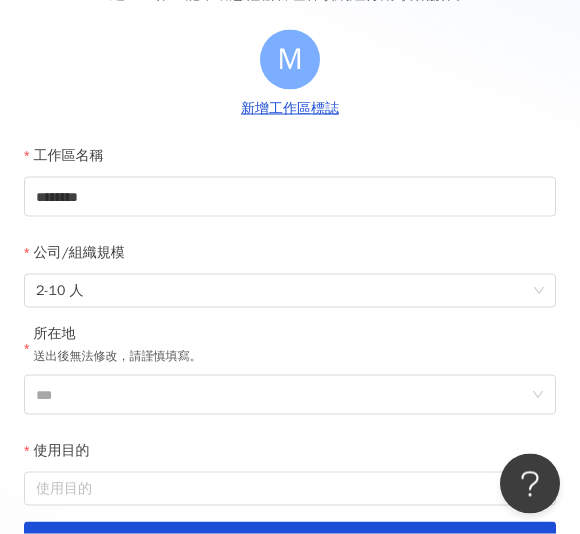 scroll, scrollTop: 210, scrollLeft: 0, axis: vertical 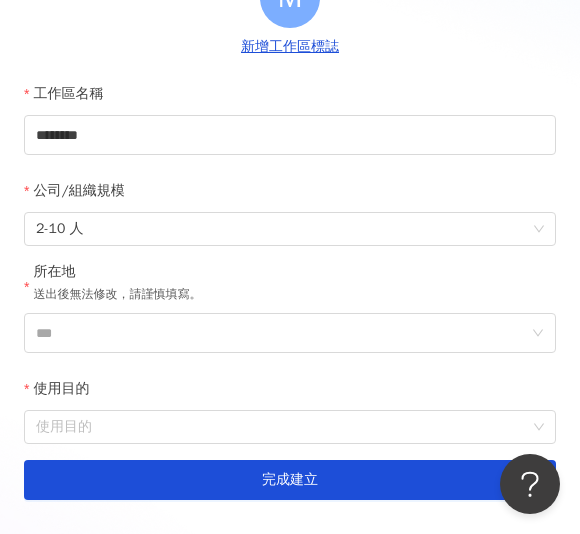 click on "***" at bounding box center [282, 333] 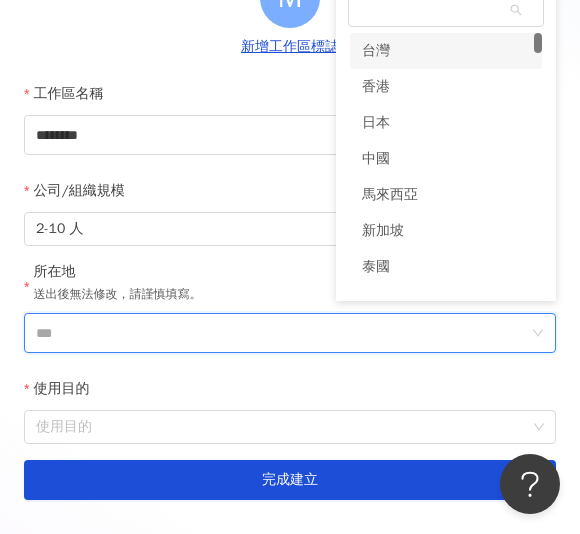 click on "台灣" at bounding box center (446, 51) 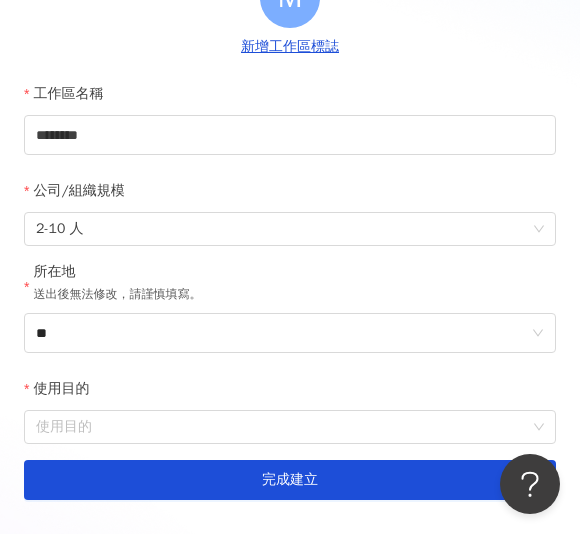 click on "使用目的" at bounding box center [290, 427] 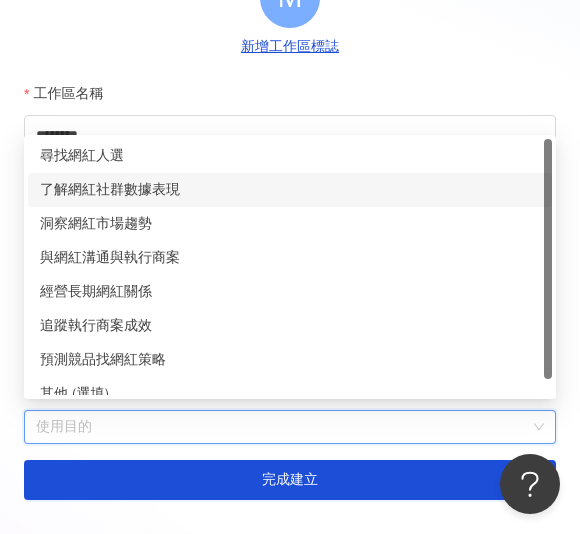 click on "了解網紅社群數據表現" at bounding box center [290, 190] 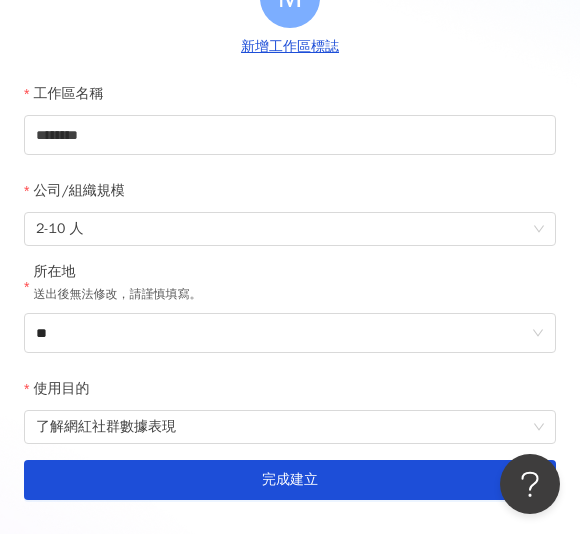 click on "完成建立" at bounding box center (290, 480) 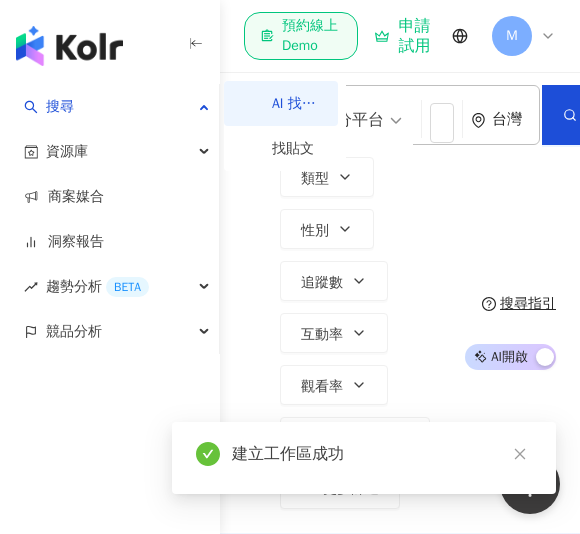 scroll, scrollTop: 0, scrollLeft: 0, axis: both 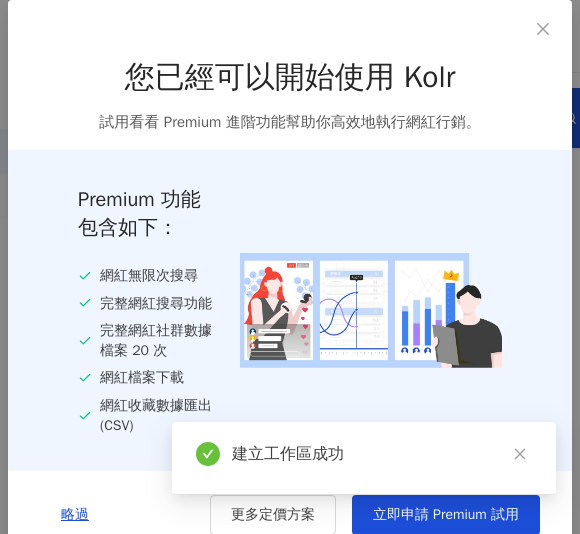 click on "您已經可以開始使用 Kolr 試用看看 Premium 進階功能幫助你高效地執行網紅行銷。" at bounding box center [290, 95] 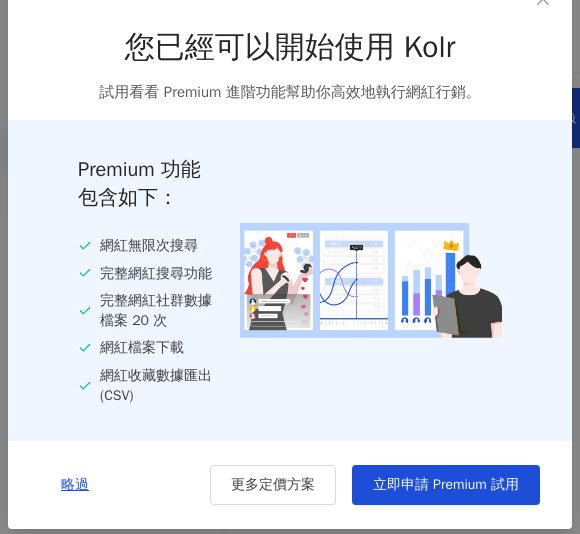 scroll, scrollTop: 37, scrollLeft: 0, axis: vertical 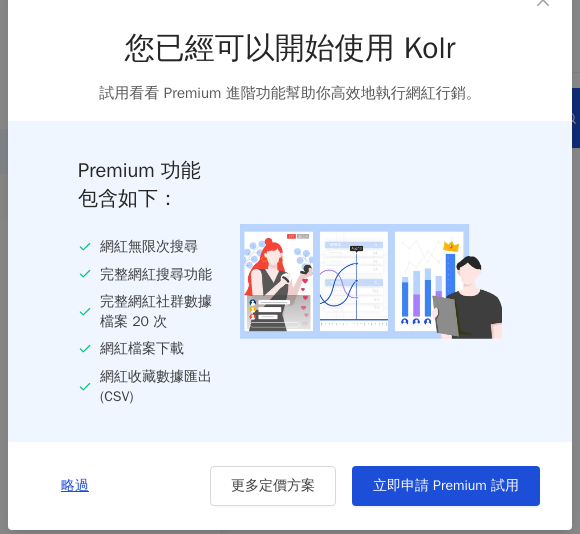 click on "略過 更多定價方案 立即申請 Premium 試用" at bounding box center (290, 486) 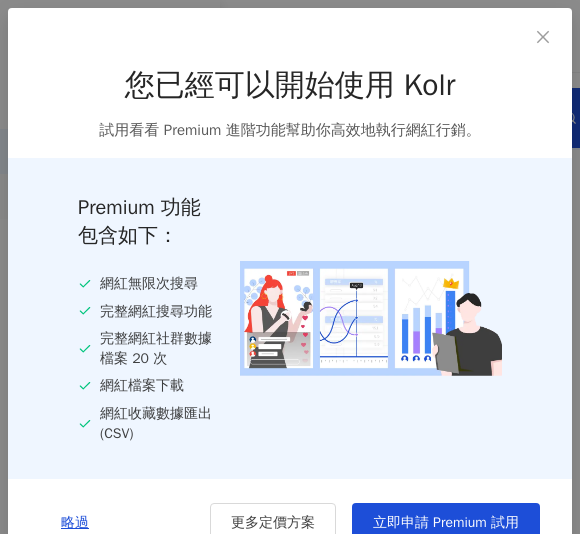 scroll, scrollTop: 0, scrollLeft: 0, axis: both 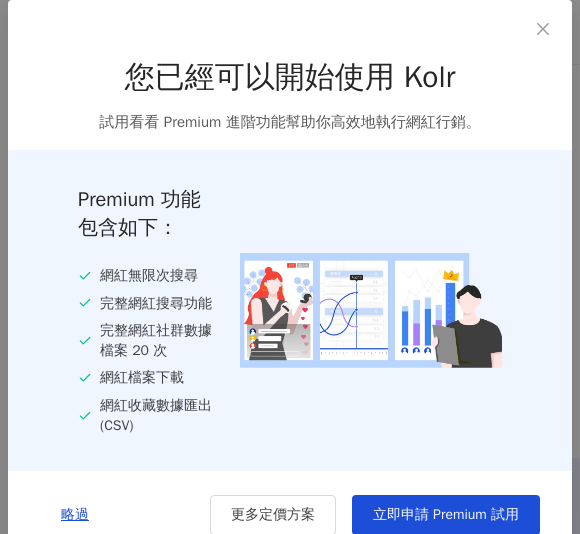 click 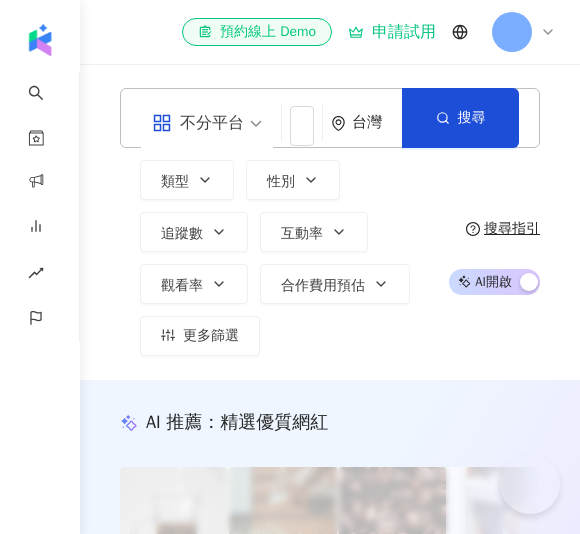 scroll, scrollTop: 0, scrollLeft: 0, axis: both 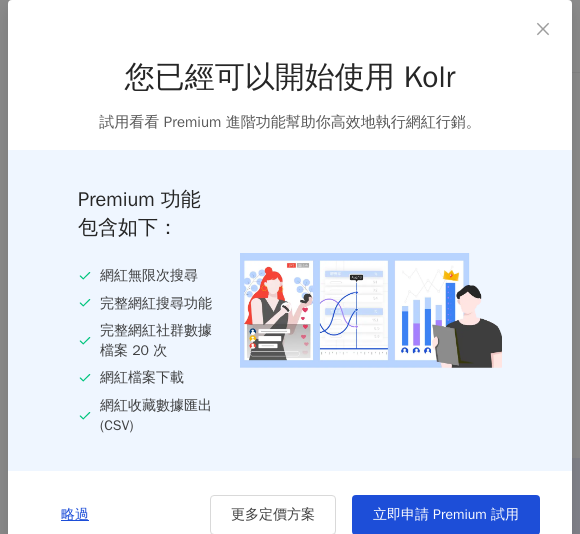 click 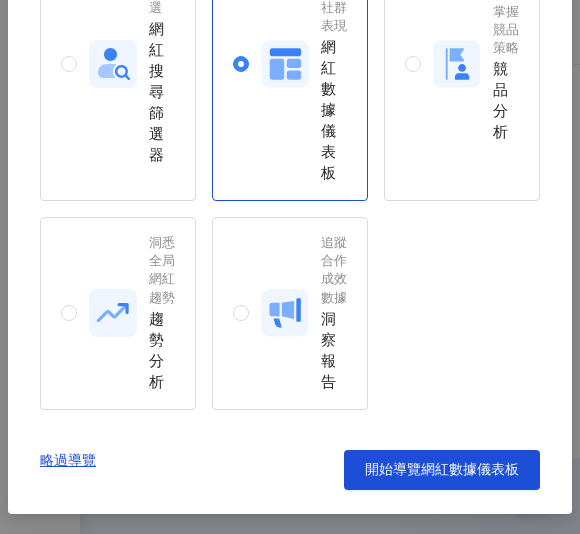 scroll, scrollTop: 449, scrollLeft: 0, axis: vertical 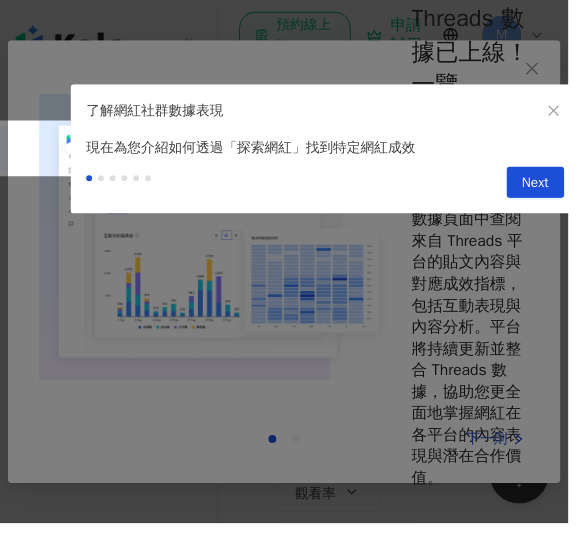 click on "Next" at bounding box center (546, 187) 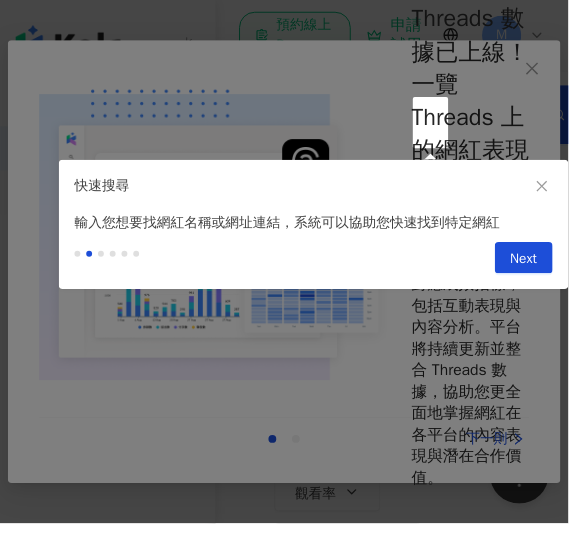 type on "**********" 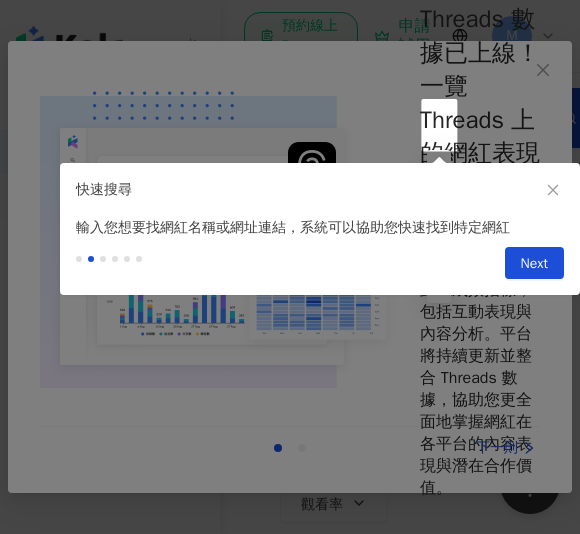 click 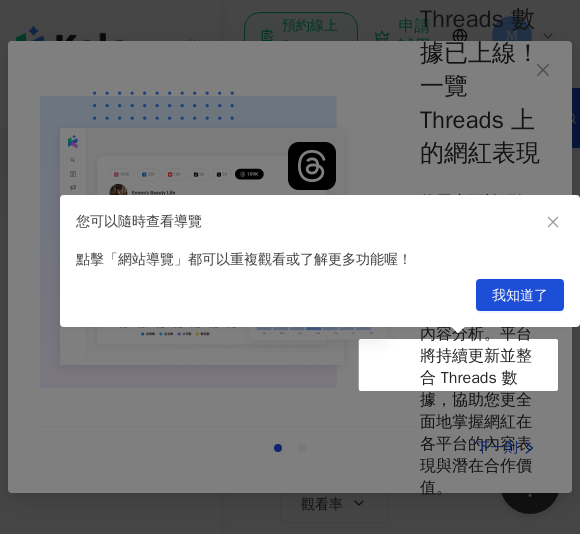 type 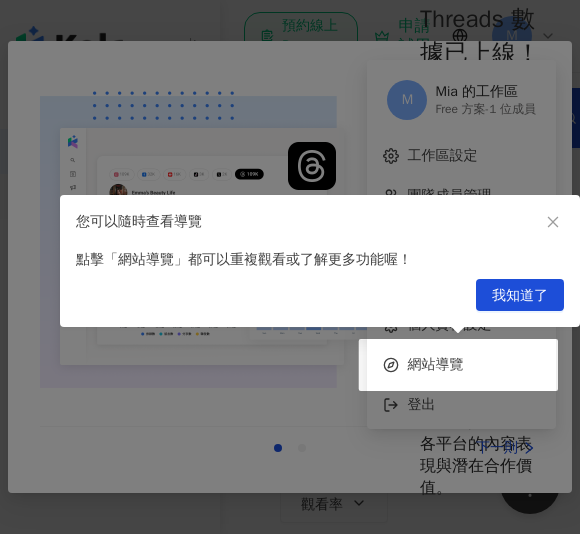 click on "我知道了" at bounding box center (520, 296) 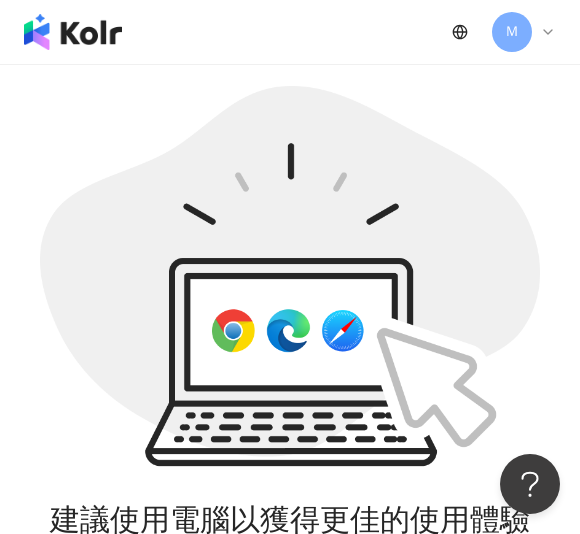 scroll, scrollTop: 0, scrollLeft: 0, axis: both 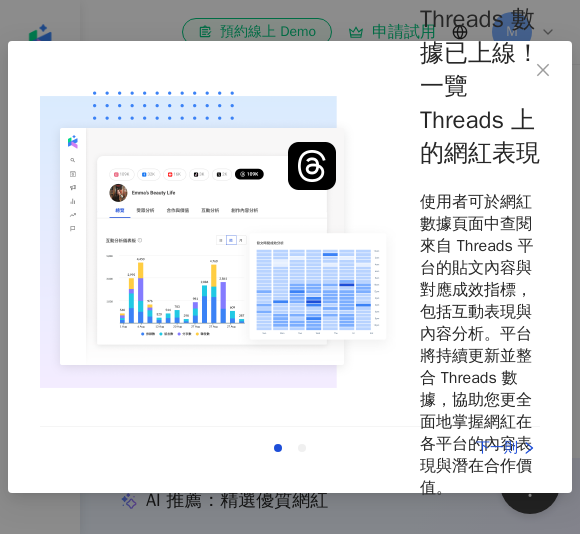 click 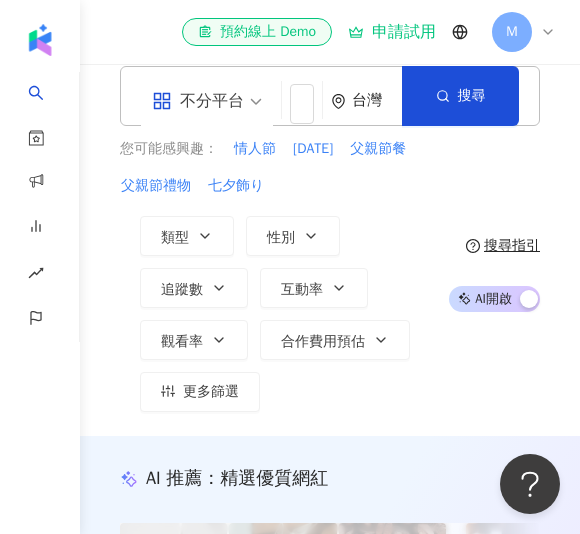 scroll, scrollTop: 29, scrollLeft: 0, axis: vertical 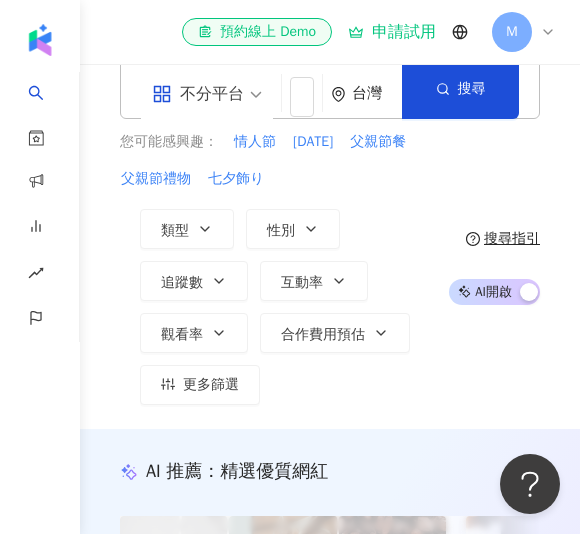 click on "類型" at bounding box center [187, 229] 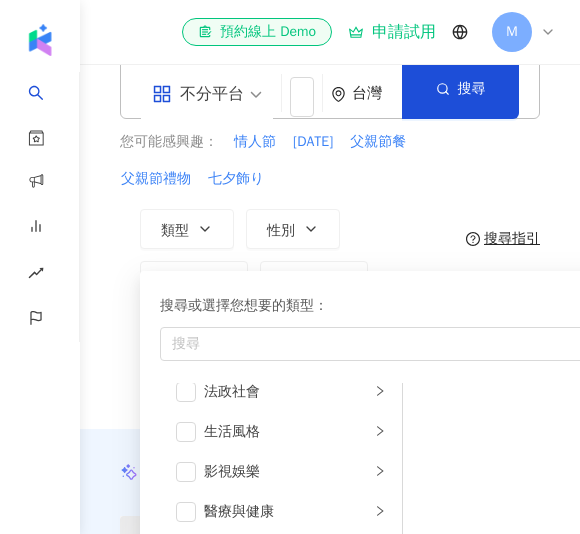 scroll, scrollTop: 415, scrollLeft: 0, axis: vertical 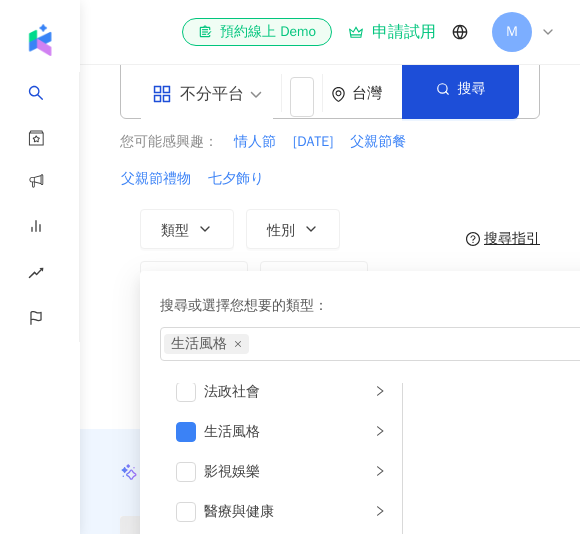 click 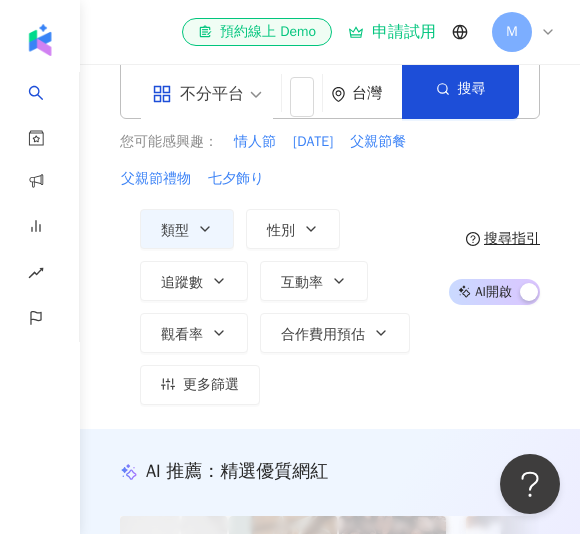 scroll, scrollTop: 0, scrollLeft: 0, axis: both 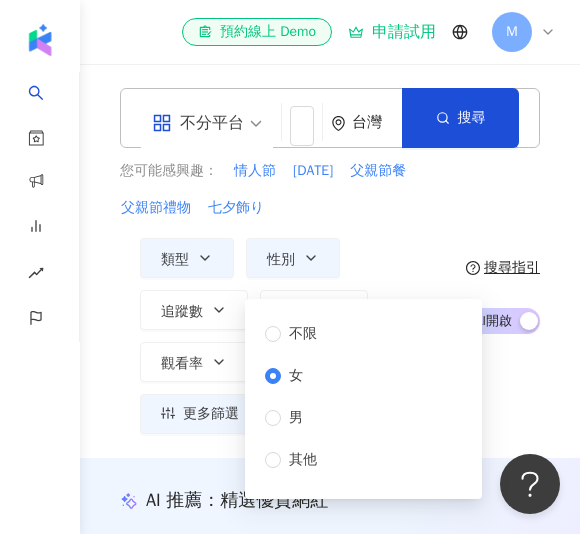click on "您可能感興趣： 情人節  母親節  父親節餐  父親節禮物  七夕飾り  類型 性別 追蹤數 互動率 觀看率 合作費用預估  更多篩選 不限 女 男 其他" at bounding box center [277, 297] 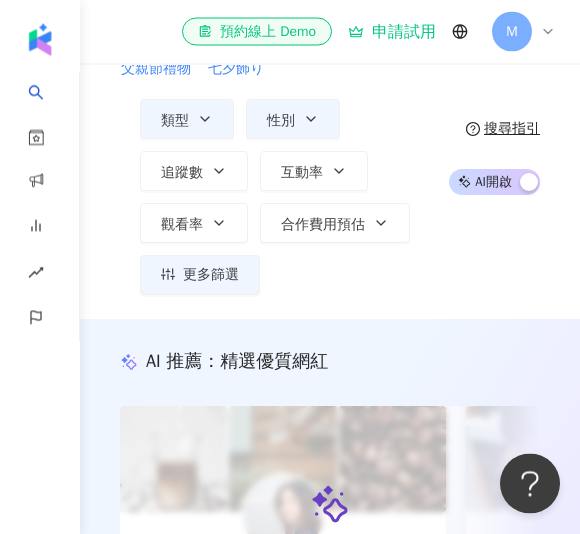 scroll, scrollTop: 0, scrollLeft: 0, axis: both 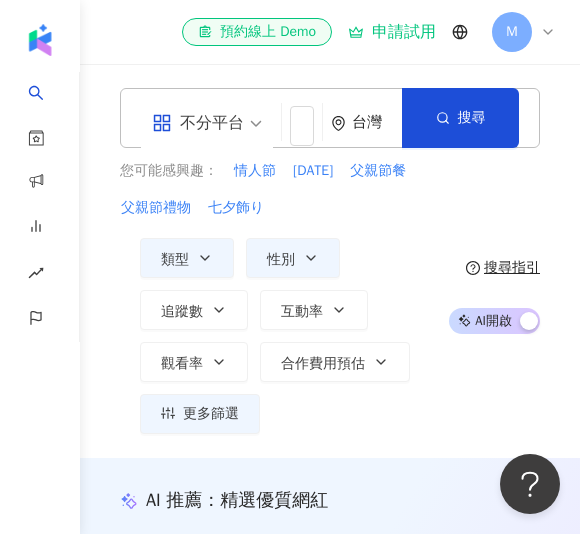 click at bounding box center [207, 110] 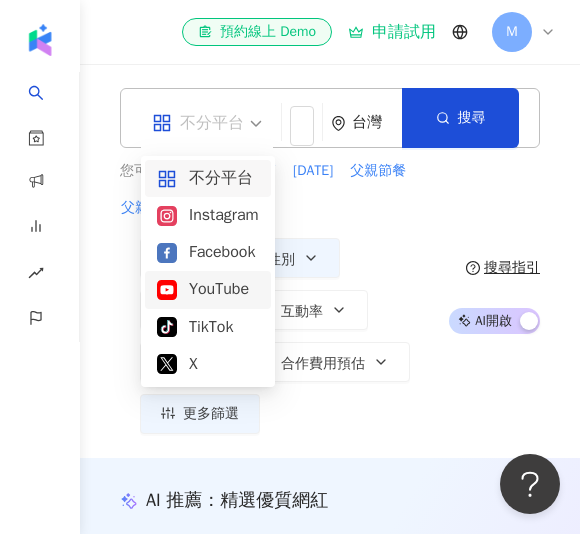 click on "YouTube" at bounding box center [208, 289] 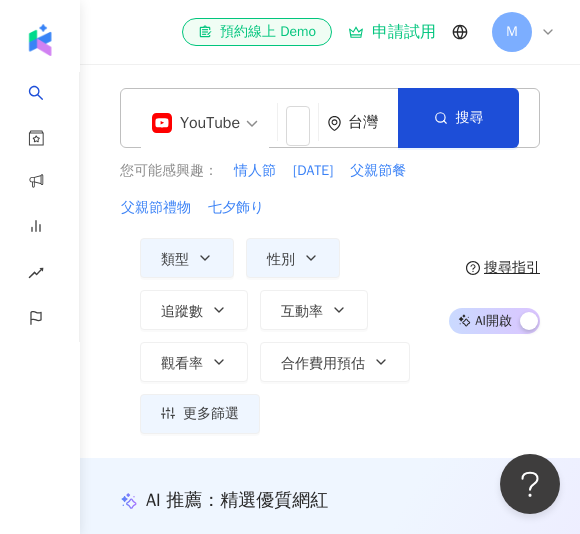 click on "搜尋" at bounding box center [458, 118] 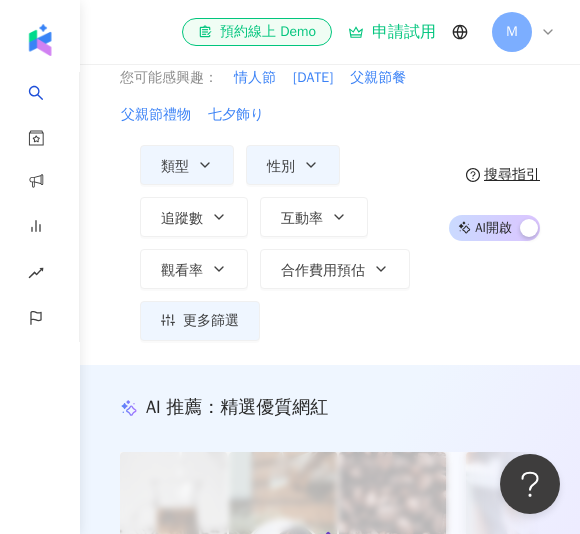 scroll, scrollTop: 0, scrollLeft: 0, axis: both 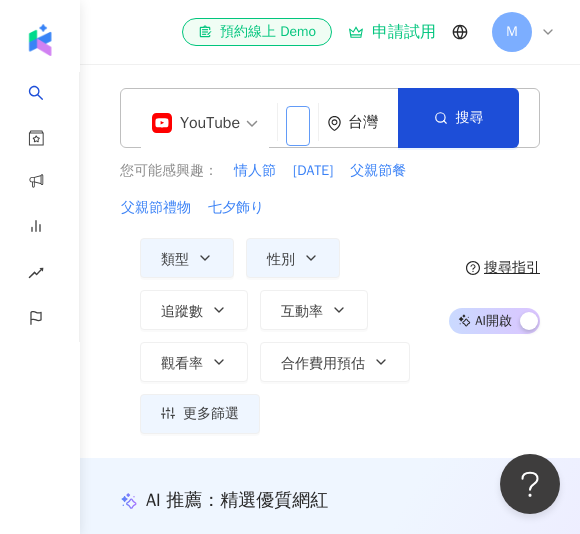 click at bounding box center [298, 126] 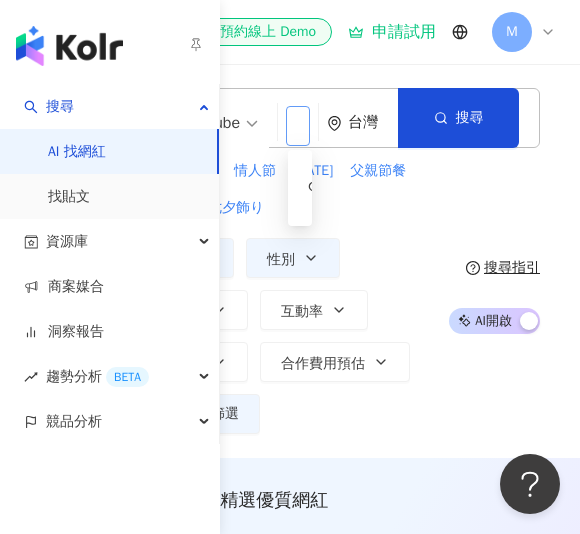 type on "***" 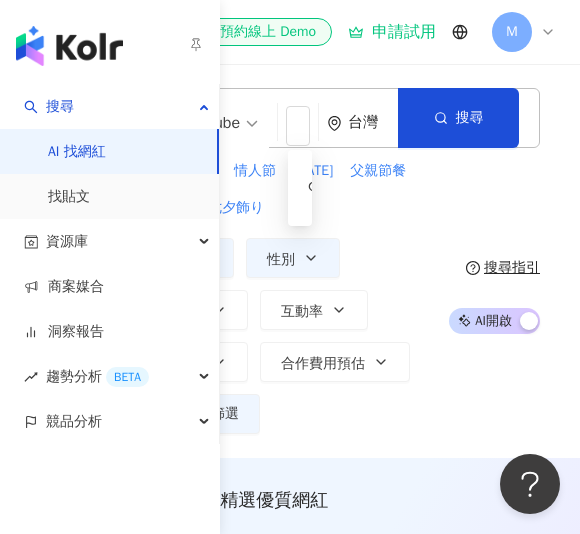 click on "找貼文" at bounding box center [69, 197] 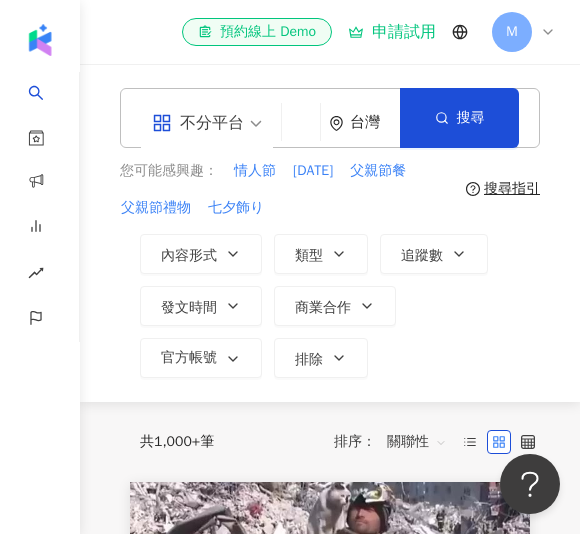 click on "您可能感興趣： 情人節  母親節  父親節餐  父親節禮物  七夕飾り" at bounding box center (289, 189) 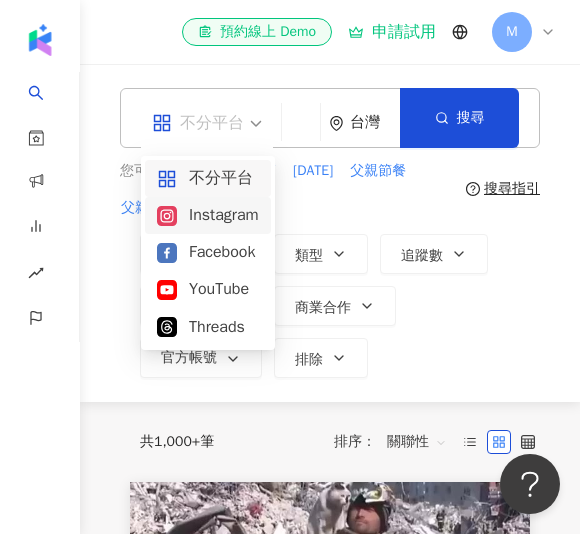 click on "Instagram" at bounding box center [208, 215] 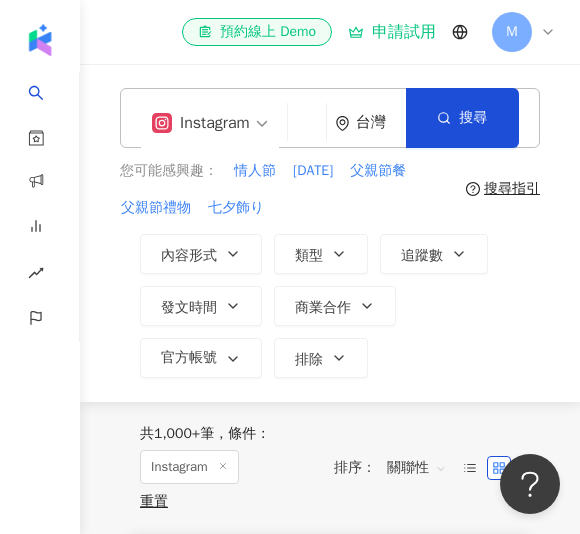 click at bounding box center [307, 124] 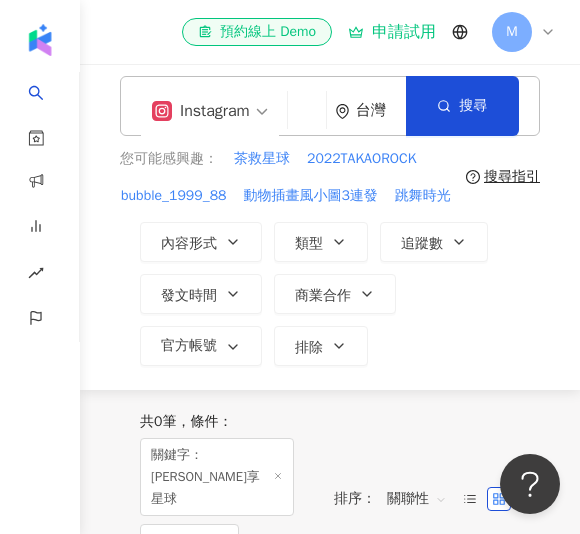 scroll, scrollTop: 13, scrollLeft: 0, axis: vertical 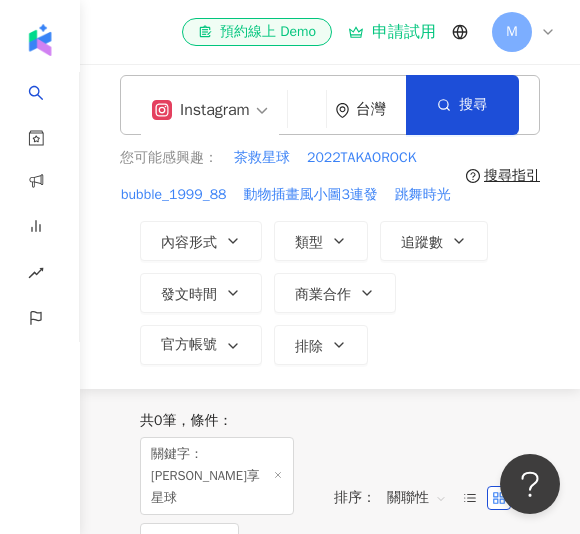 click on "****" at bounding box center (307, 111) 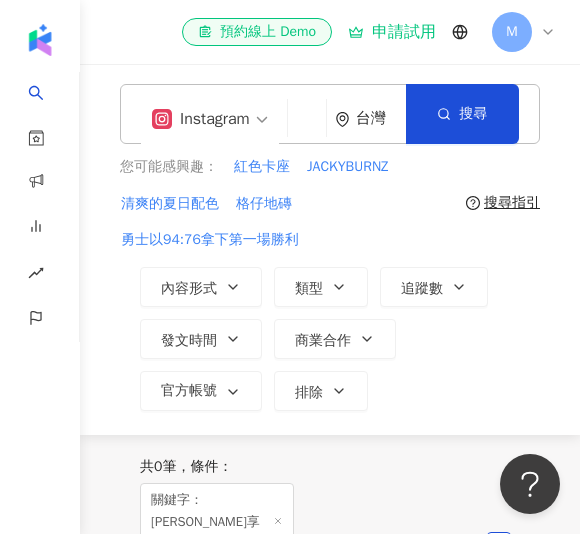 scroll, scrollTop: 5, scrollLeft: 0, axis: vertical 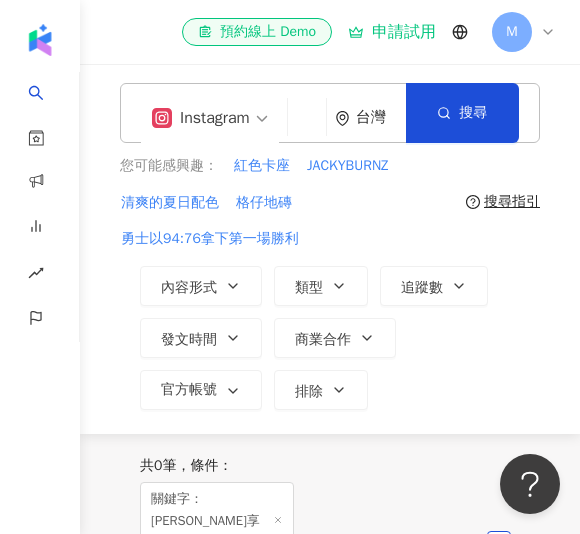 click on "紅色卡座" at bounding box center (262, 166) 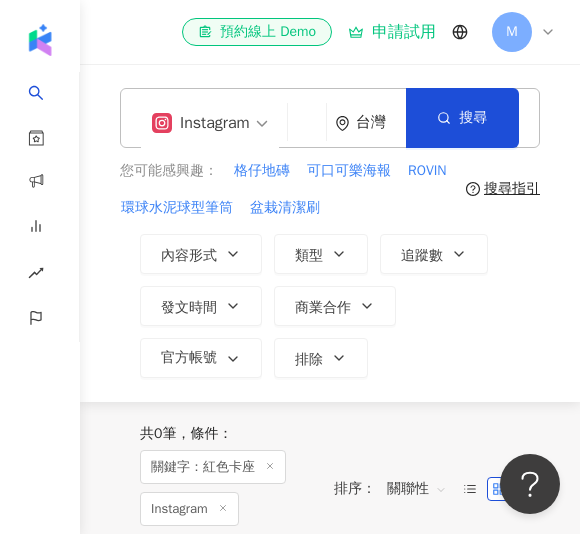 click on "搜尋" at bounding box center (473, 118) 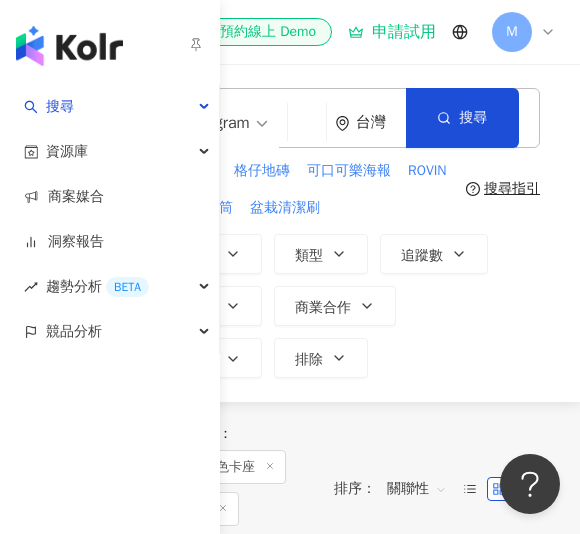 click on "資源庫" at bounding box center [109, 151] 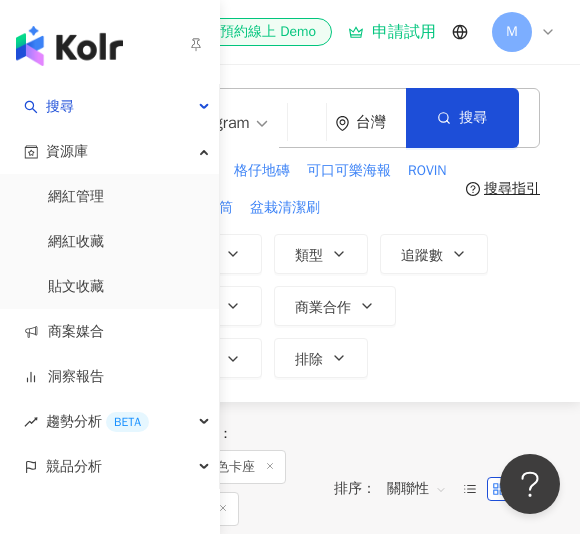 click on "網紅管理" at bounding box center (76, 197) 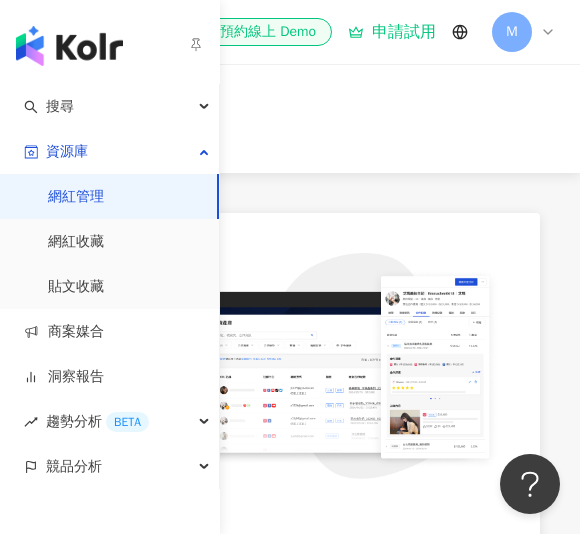 scroll, scrollTop: 21, scrollLeft: 0, axis: vertical 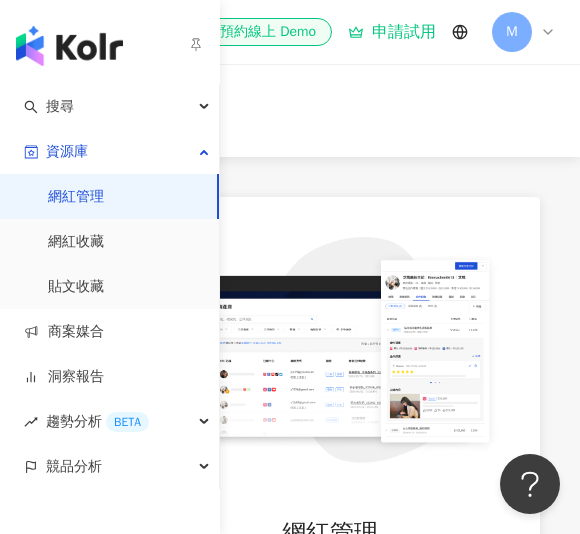 click on "網紅收藏" at bounding box center [76, 242] 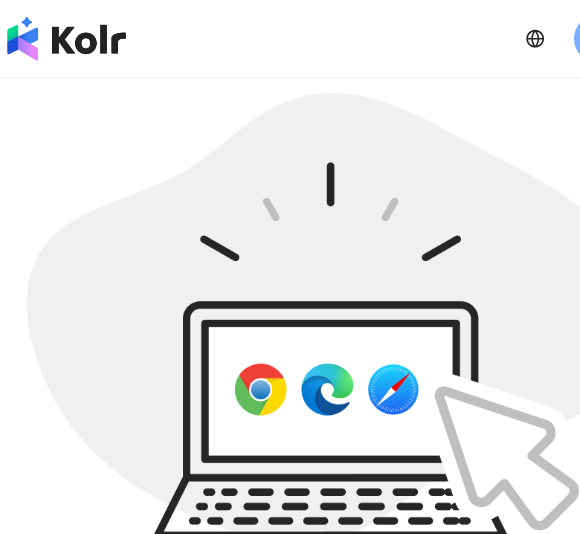 scroll, scrollTop: 0, scrollLeft: 0, axis: both 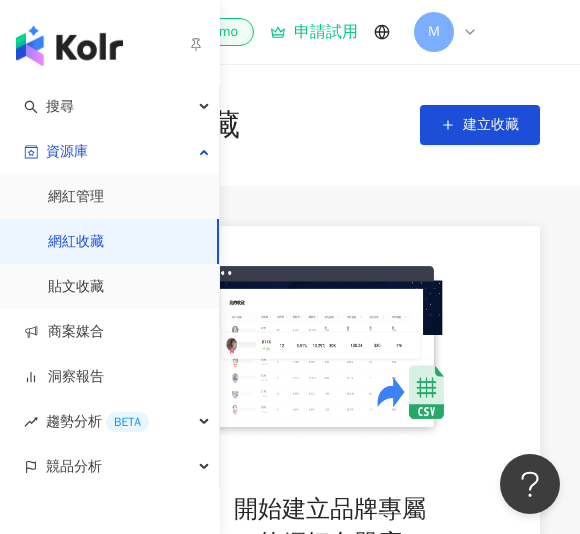 click on "趨勢分析 BETA" at bounding box center [97, 421] 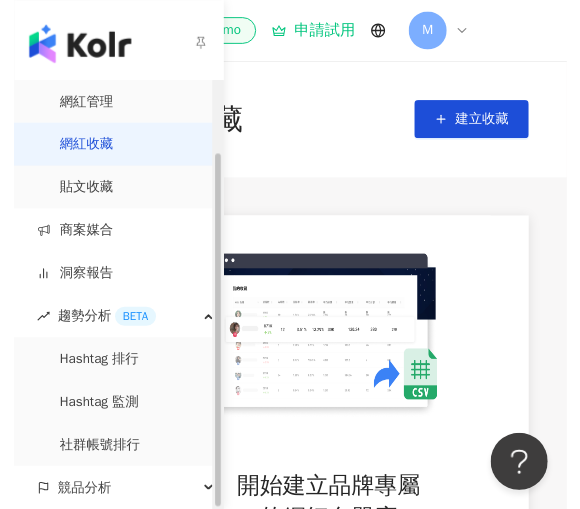 scroll, scrollTop: 0, scrollLeft: 0, axis: both 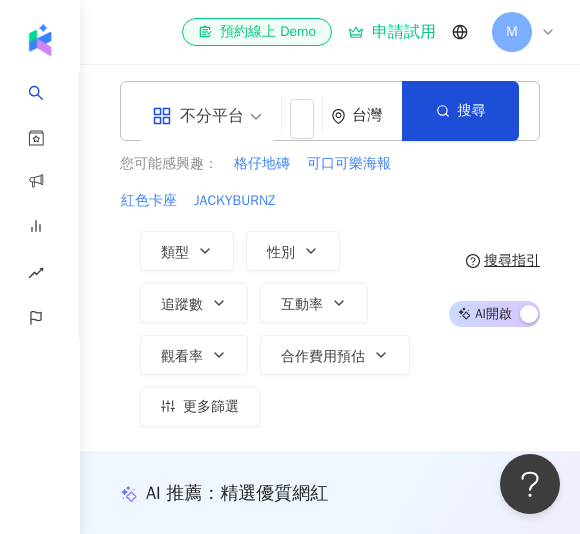 click on "您可能感興趣： 格仔地磚  可口可樂海報  紅色卡座  JACKYBURNZ  類型 性別 追蹤數 互動率 觀看率 合作費用預估  更多篩選 搜尋指引 AI  開啟 AI  關閉" at bounding box center (330, 290) 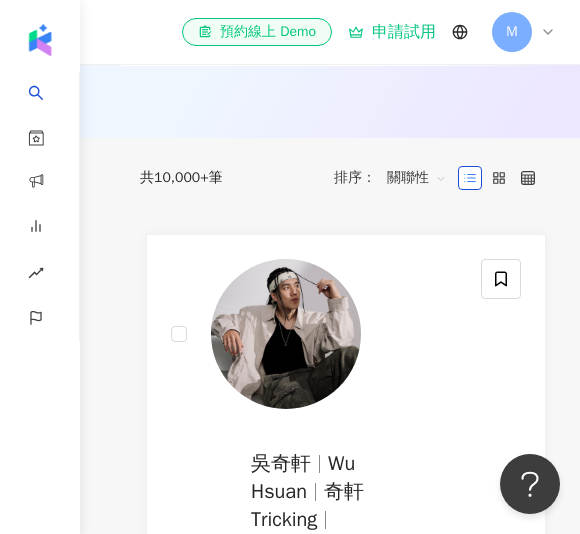scroll, scrollTop: 770, scrollLeft: 0, axis: vertical 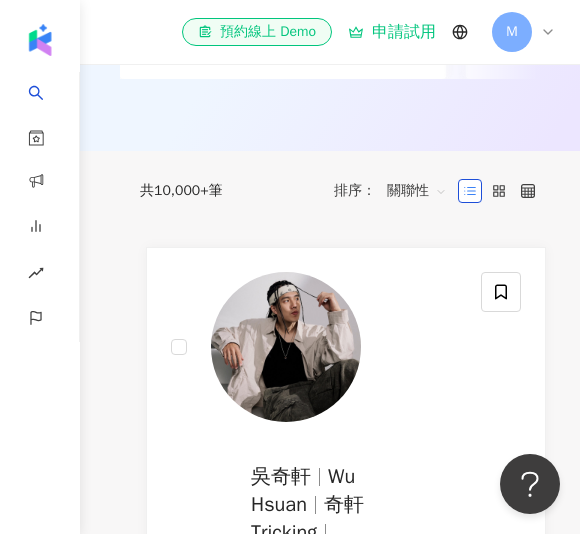 click at bounding box center [286, 347] 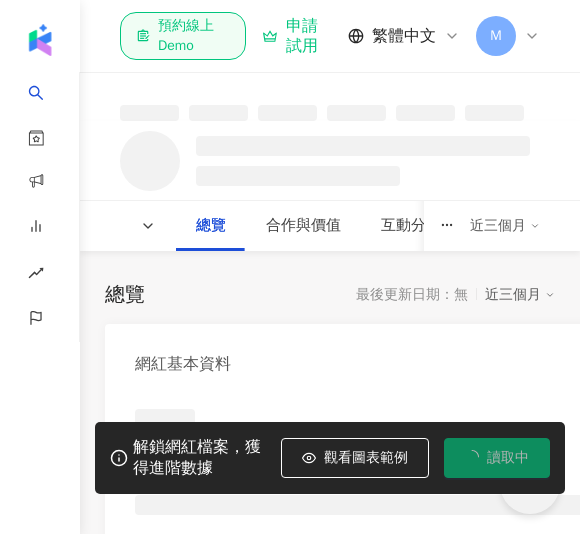 scroll, scrollTop: 0, scrollLeft: 0, axis: both 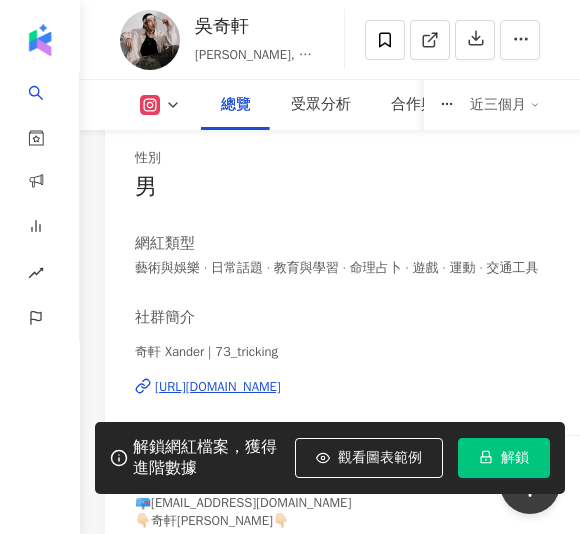 click on "[URL][DOMAIN_NAME]" at bounding box center (218, 387) 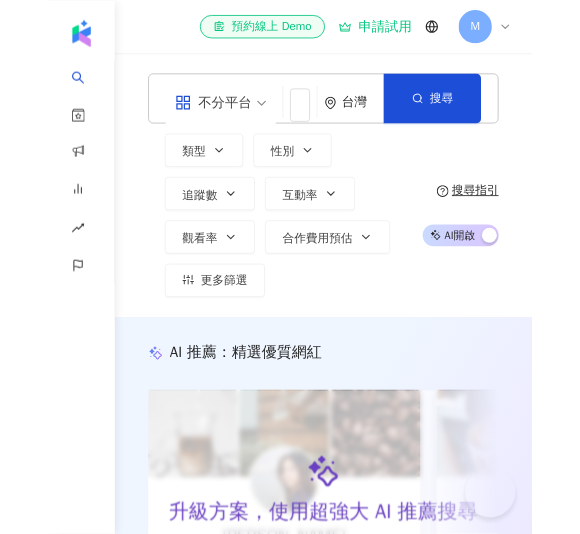 scroll, scrollTop: 0, scrollLeft: 0, axis: both 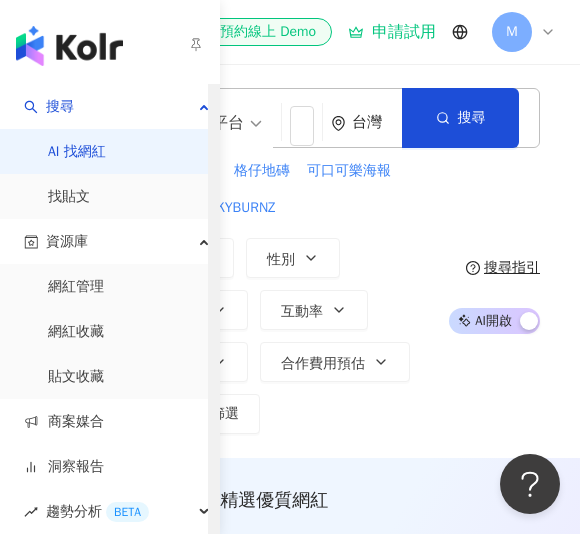 click on "搜尋" at bounding box center [60, 106] 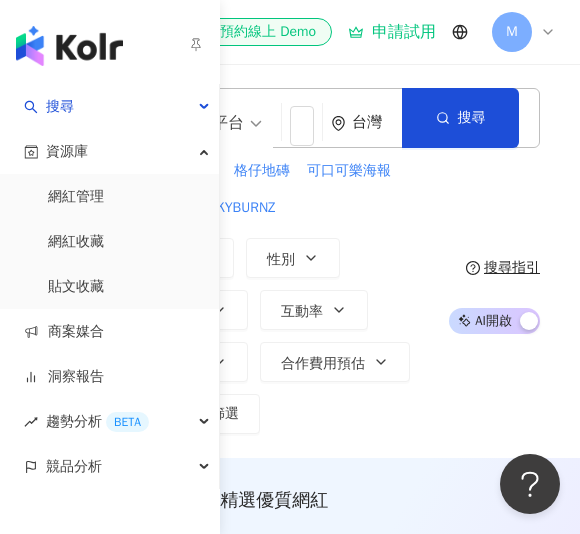 click on "搜尋" at bounding box center (109, 106) 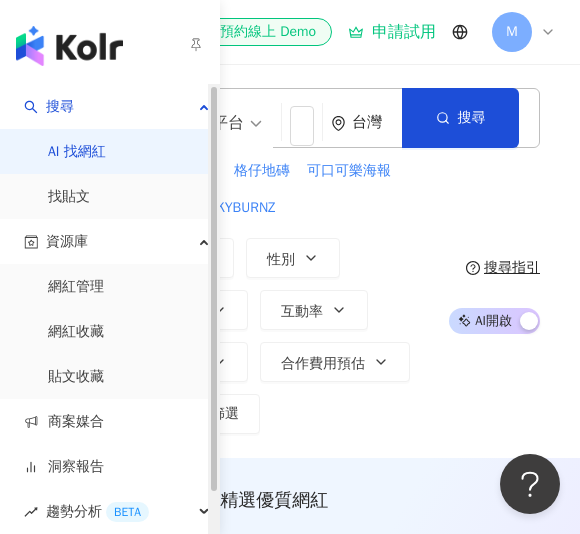 click on "找貼文" at bounding box center (69, 197) 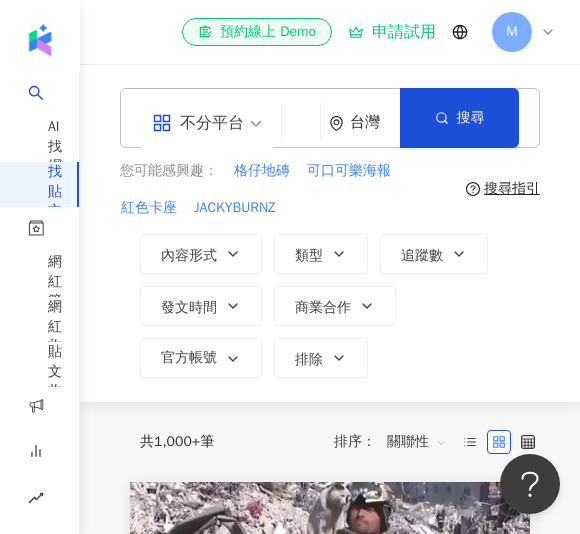 click on "el-icon-cs 預約線上 Demo 申請試用 M" at bounding box center [330, 32] 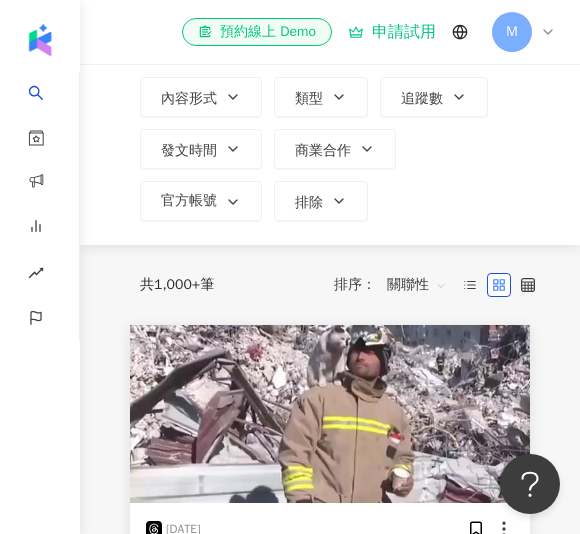 scroll, scrollTop: 0, scrollLeft: 0, axis: both 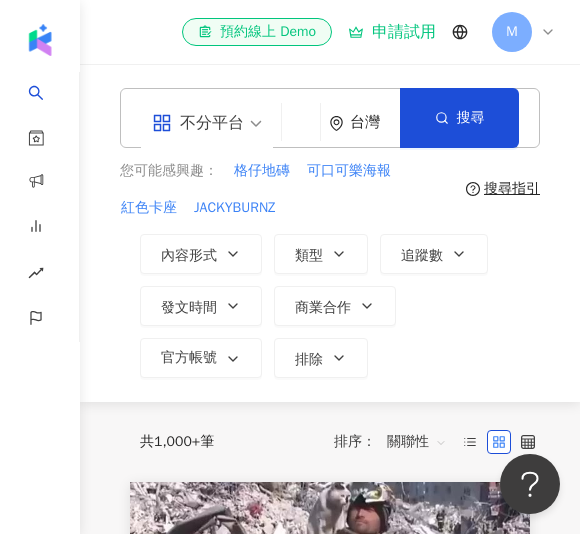 click 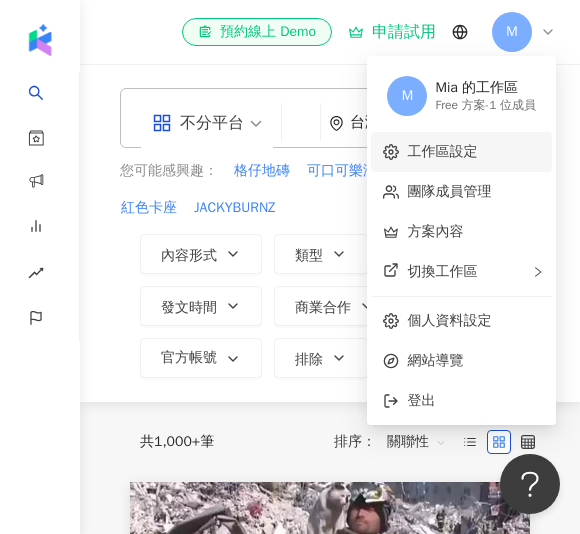 click on "工作區設定" at bounding box center [442, 151] 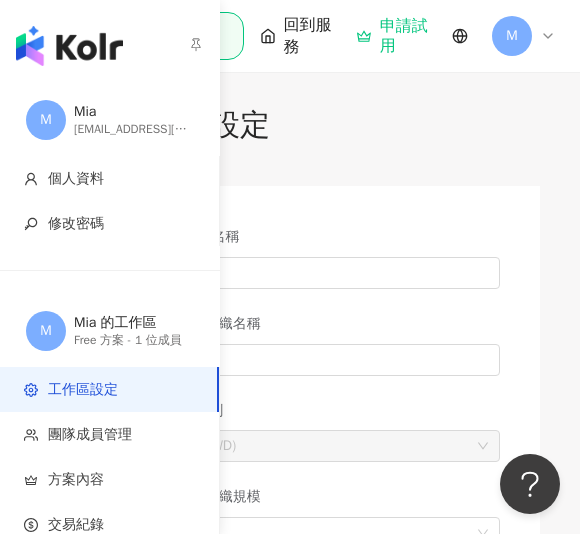 click on "工作區設定 工作區名稱 ******** 公司/組織名稱 ** 國家/幣別 台灣 (TWD) 公司/組織規模 2-10 人 公司/組織產業別 教育業 使用目的 了解網紅社群數據表現 工作區標誌 檔案類型限 .jpg .png.，建議尺寸：256 x 256 像素 選擇檔案 儲存變更" at bounding box center [330, 561] 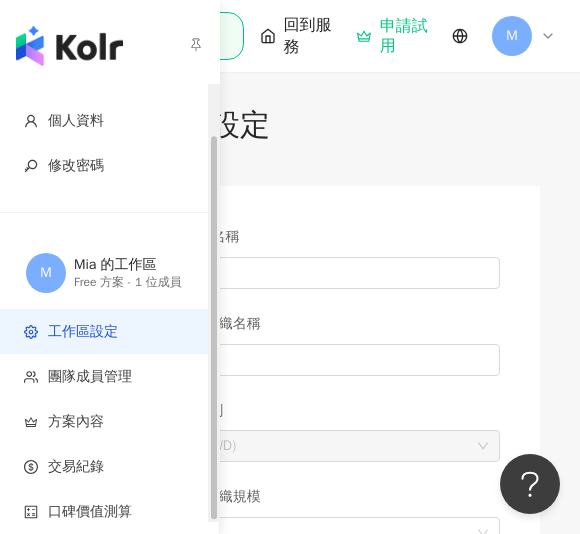 scroll, scrollTop: 58, scrollLeft: 0, axis: vertical 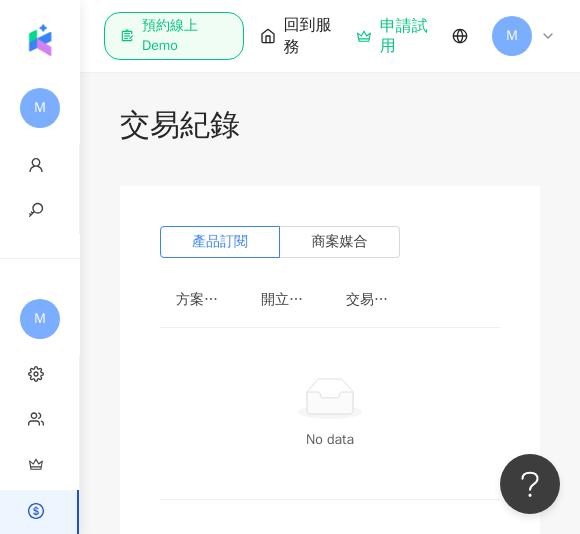 click on "商案媒合" at bounding box center (340, 241) 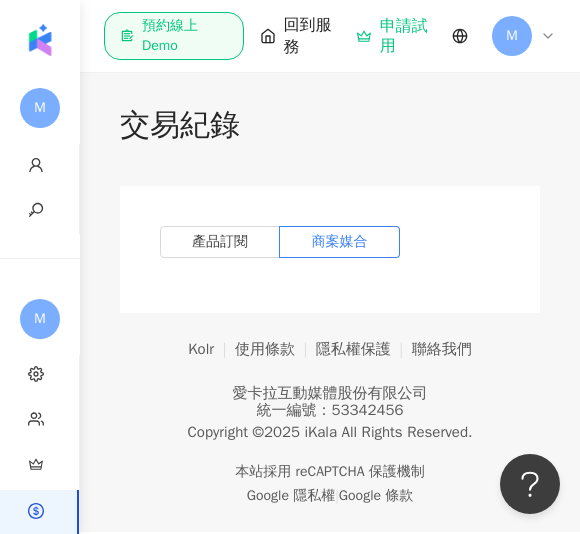 click on "M" at bounding box center [524, 36] 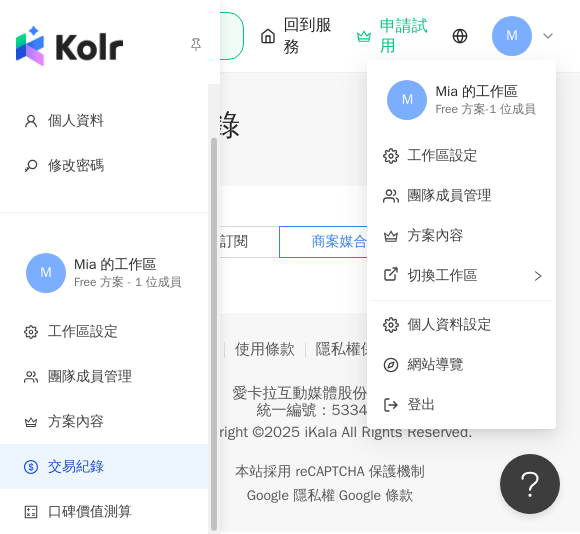 scroll, scrollTop: 46, scrollLeft: 0, axis: vertical 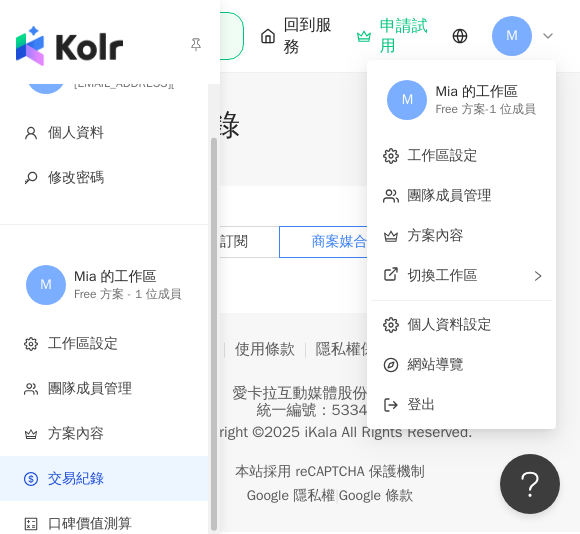 click on "交易紀錄" at bounding box center [330, 125] 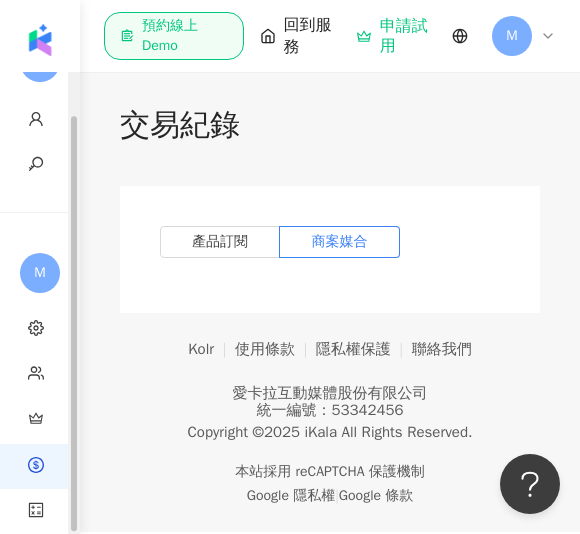 click on "回到服務" at bounding box center [312, 36] 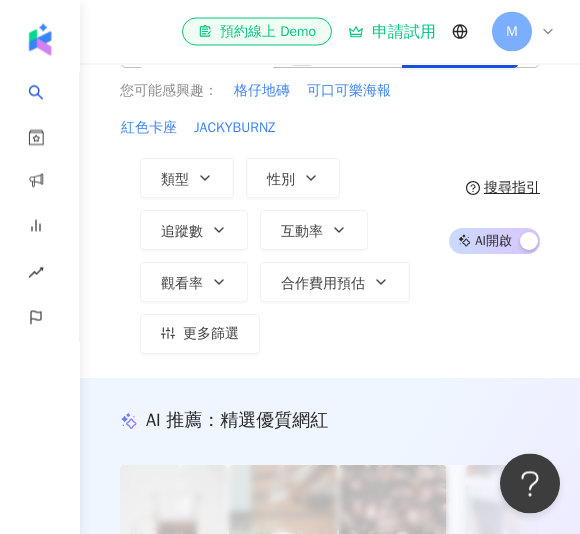 scroll, scrollTop: 80, scrollLeft: 0, axis: vertical 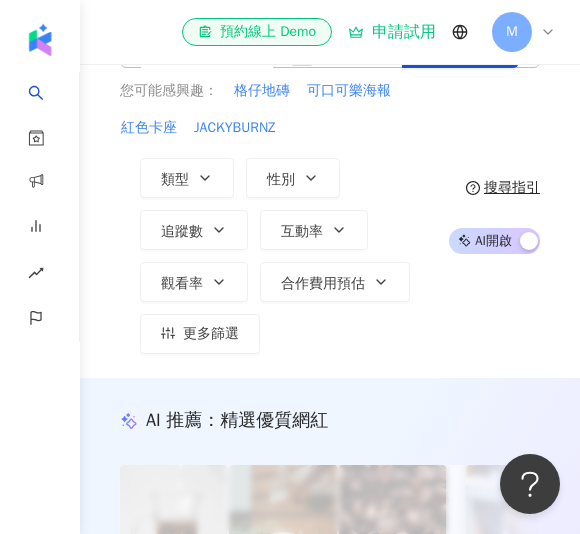 click 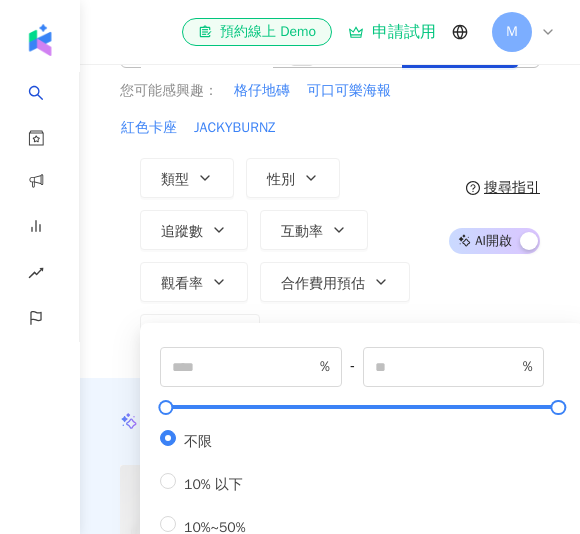 scroll, scrollTop: 156, scrollLeft: 0, axis: vertical 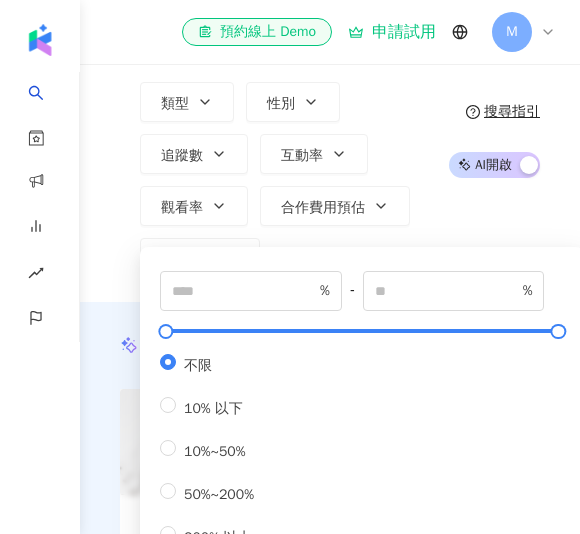 type on "***" 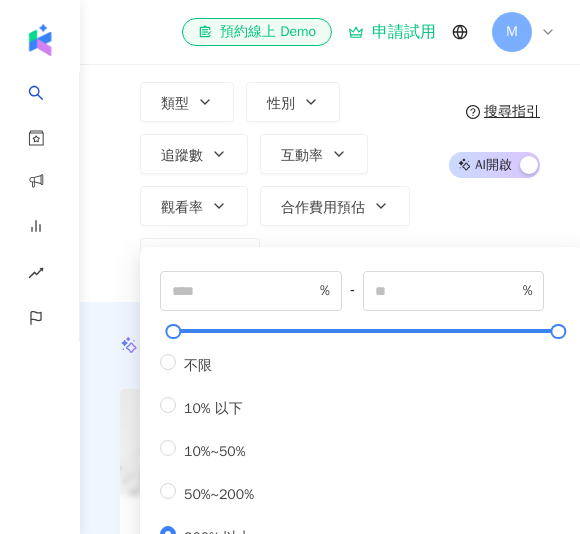 click on "您可能感興趣： 格仔地磚  可口可樂海報  紅色卡座  JACKYBURNZ  類型 性別 追蹤數 互動率 觀看率 合作費用預估  更多篩選 *** %  -  % 不限 10% 以下 10%~50% 50%~200% 200% 以上 搜尋指引 AI  開啟 AI  關閉" at bounding box center (330, 141) 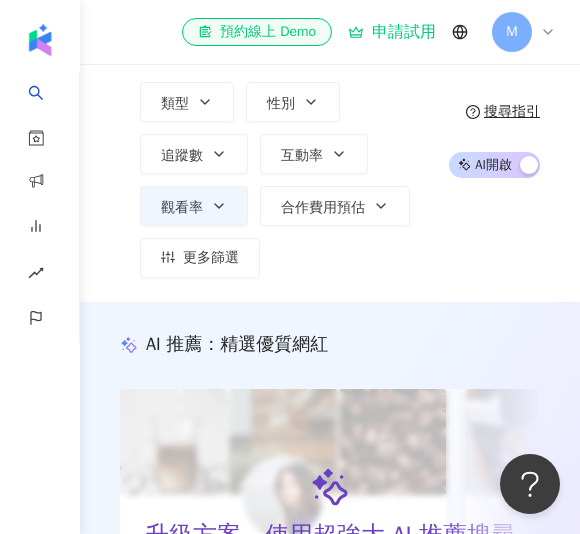 scroll, scrollTop: 0, scrollLeft: 0, axis: both 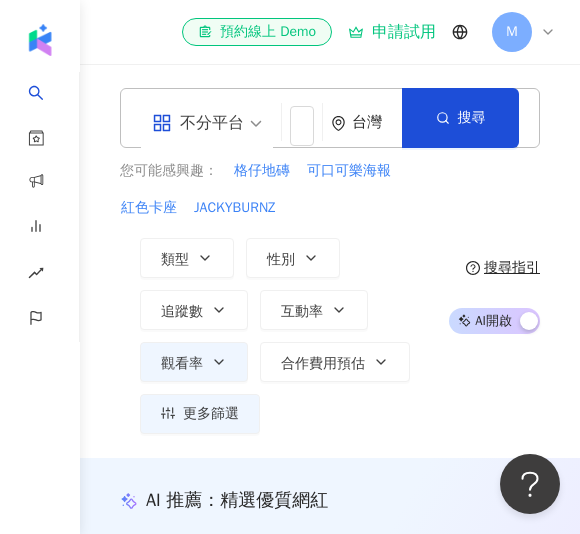 click at bounding box center [207, 110] 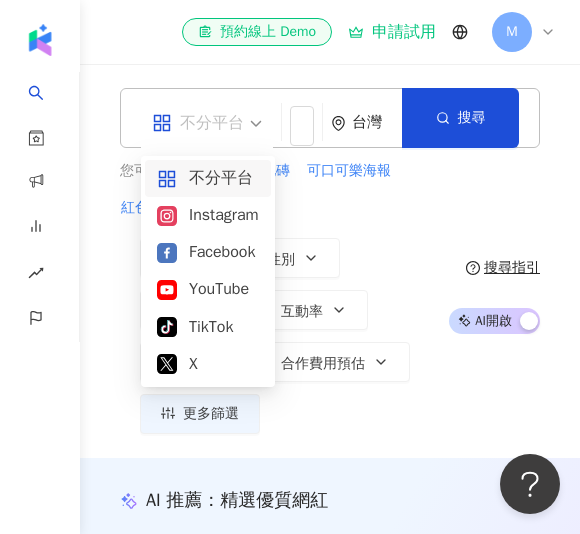 click on "Instagram" at bounding box center (208, 215) 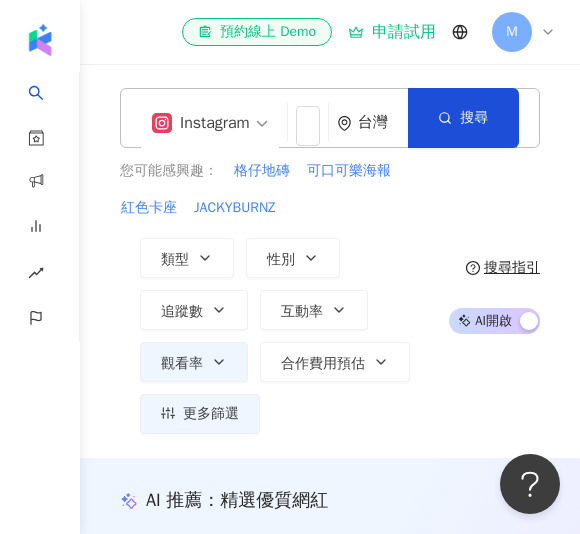 click 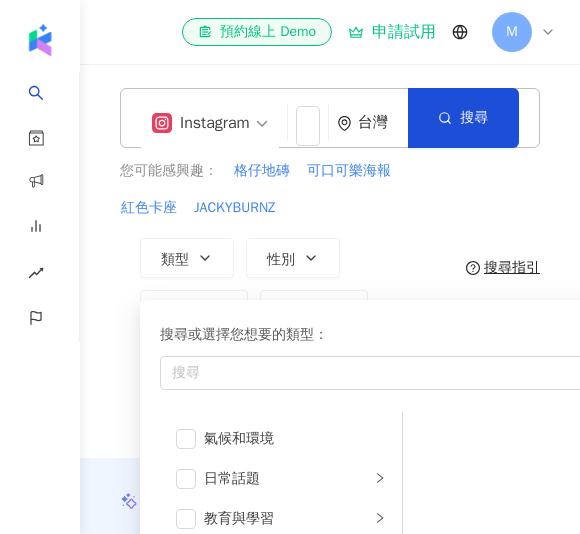 scroll, scrollTop: 81, scrollLeft: 0, axis: vertical 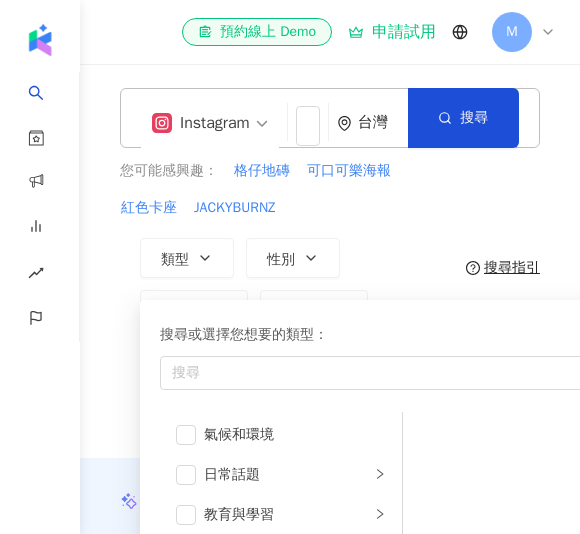 click at bounding box center (186, 515) 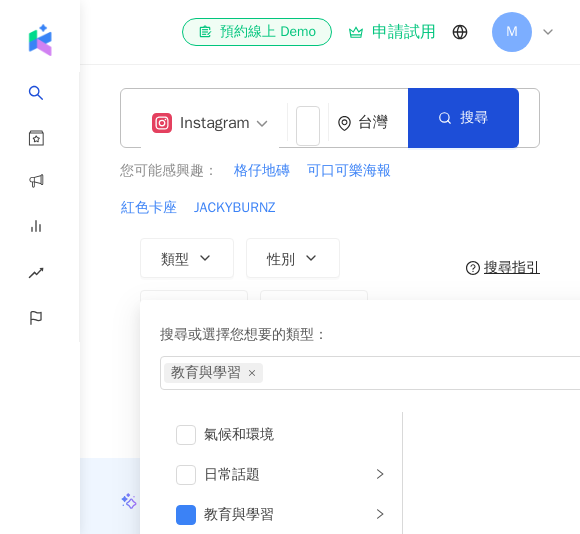 click 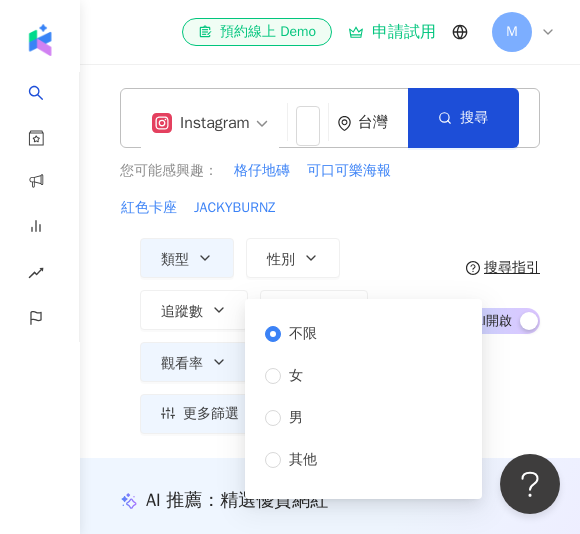 click on "您可能感興趣： 格仔地磚  可口可樂海報  紅色卡座  JACKYBURNZ  類型 性別 追蹤數 互動率 觀看率 合作費用預估  更多篩選 *** %  -  % 不限 10% 以下 10%~50% 50%~200% 200% 以上 不限 女 男 其他 搜尋指引 AI  開啟 AI  關閉" at bounding box center (330, 297) 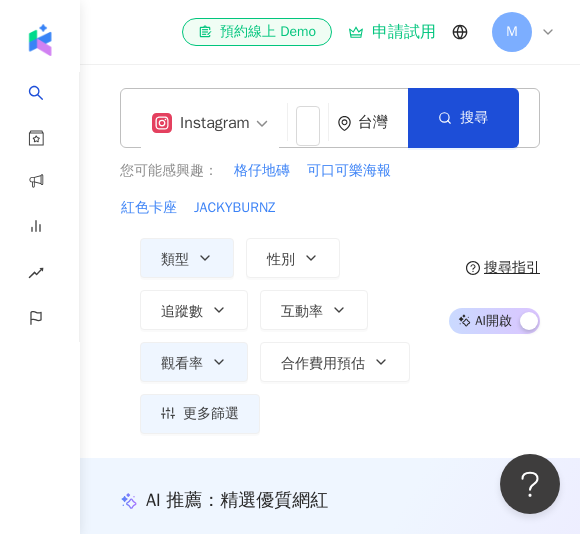 click 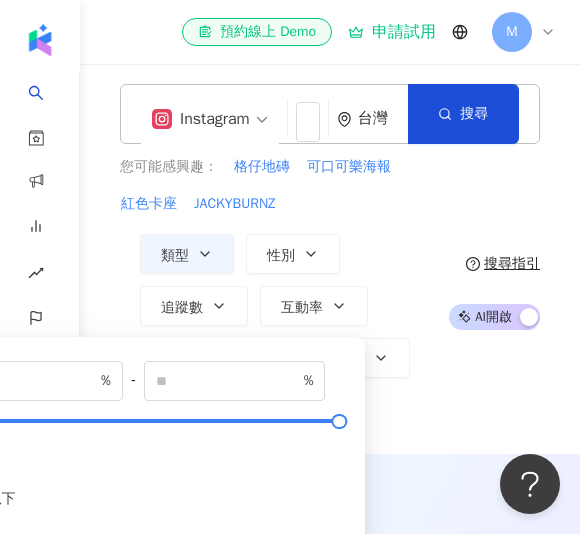 scroll, scrollTop: 12, scrollLeft: 0, axis: vertical 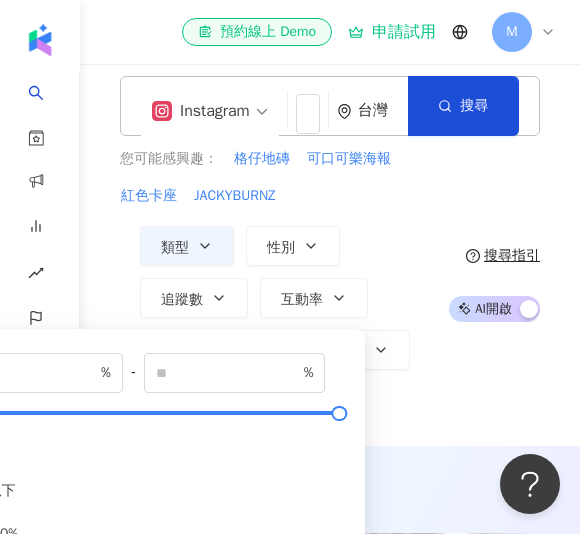 click on "類型 性別 追蹤數 互動率 觀看率 合作費用預估  更多篩選 *** %  -  % 不限 10% 以下 10%~50% 50%~200% 200% 以上 不限 女 男 其他 %  -  % 不限 5% 以下 5%~20% 20% 以上" at bounding box center [277, 324] 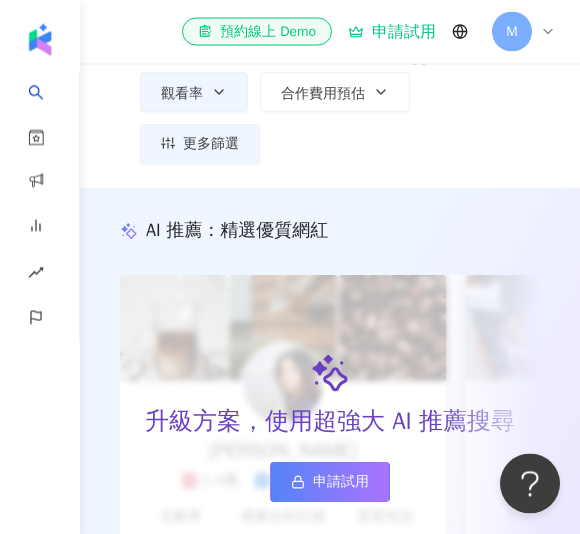 scroll, scrollTop: 0, scrollLeft: 0, axis: both 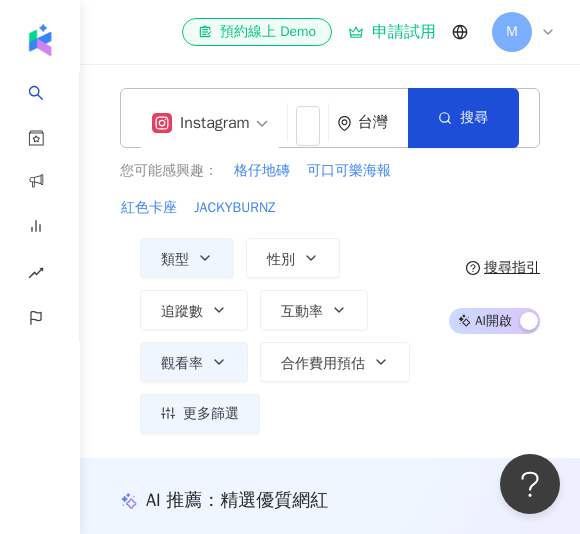 click on "搜尋" at bounding box center (474, 118) 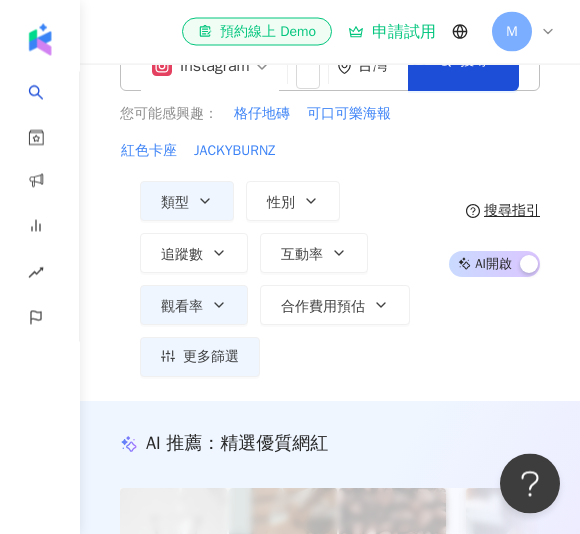scroll, scrollTop: 0, scrollLeft: 0, axis: both 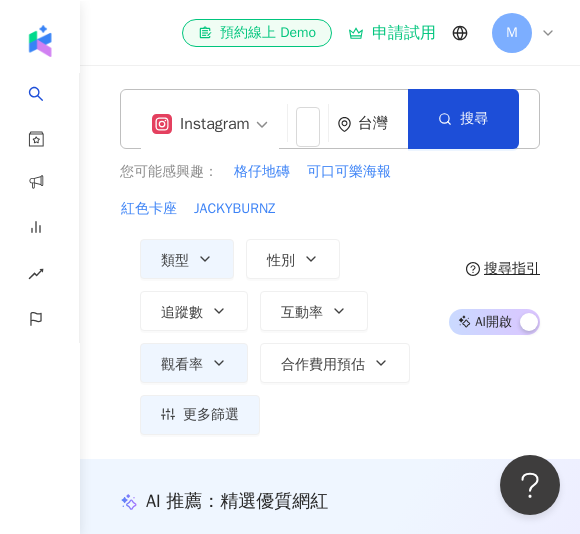 click on "搜尋" at bounding box center (474, 118) 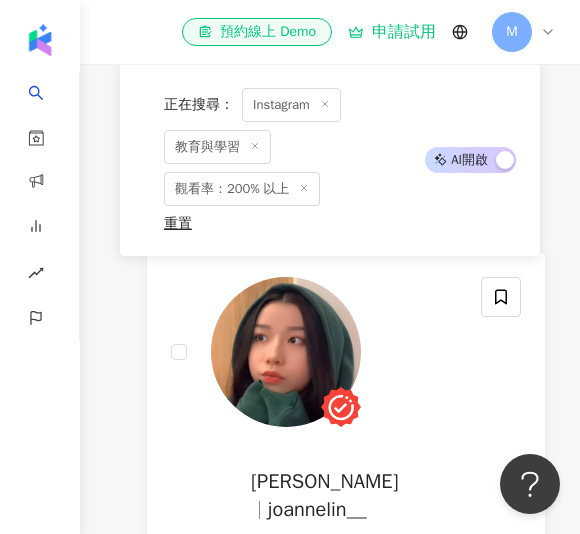 scroll, scrollTop: 878, scrollLeft: 0, axis: vertical 